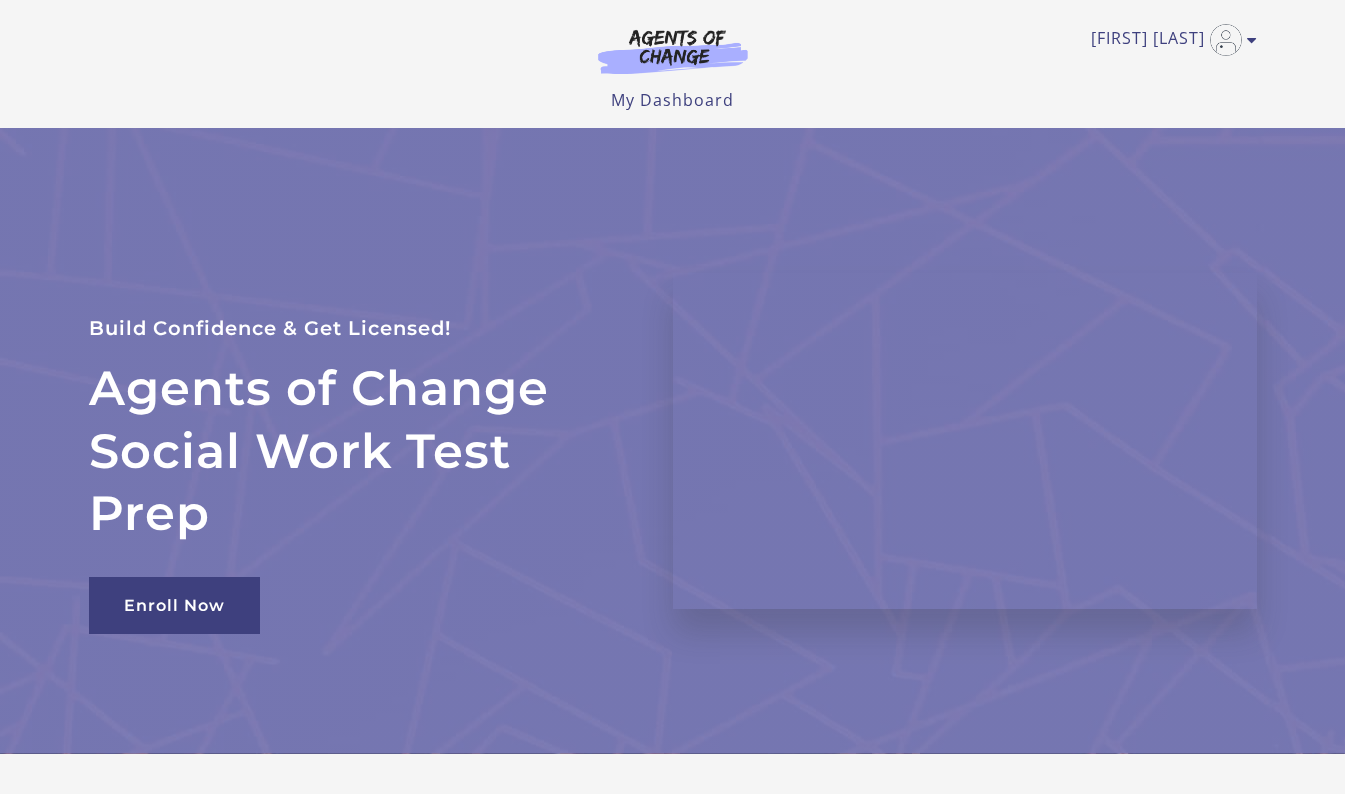 scroll, scrollTop: 0, scrollLeft: 0, axis: both 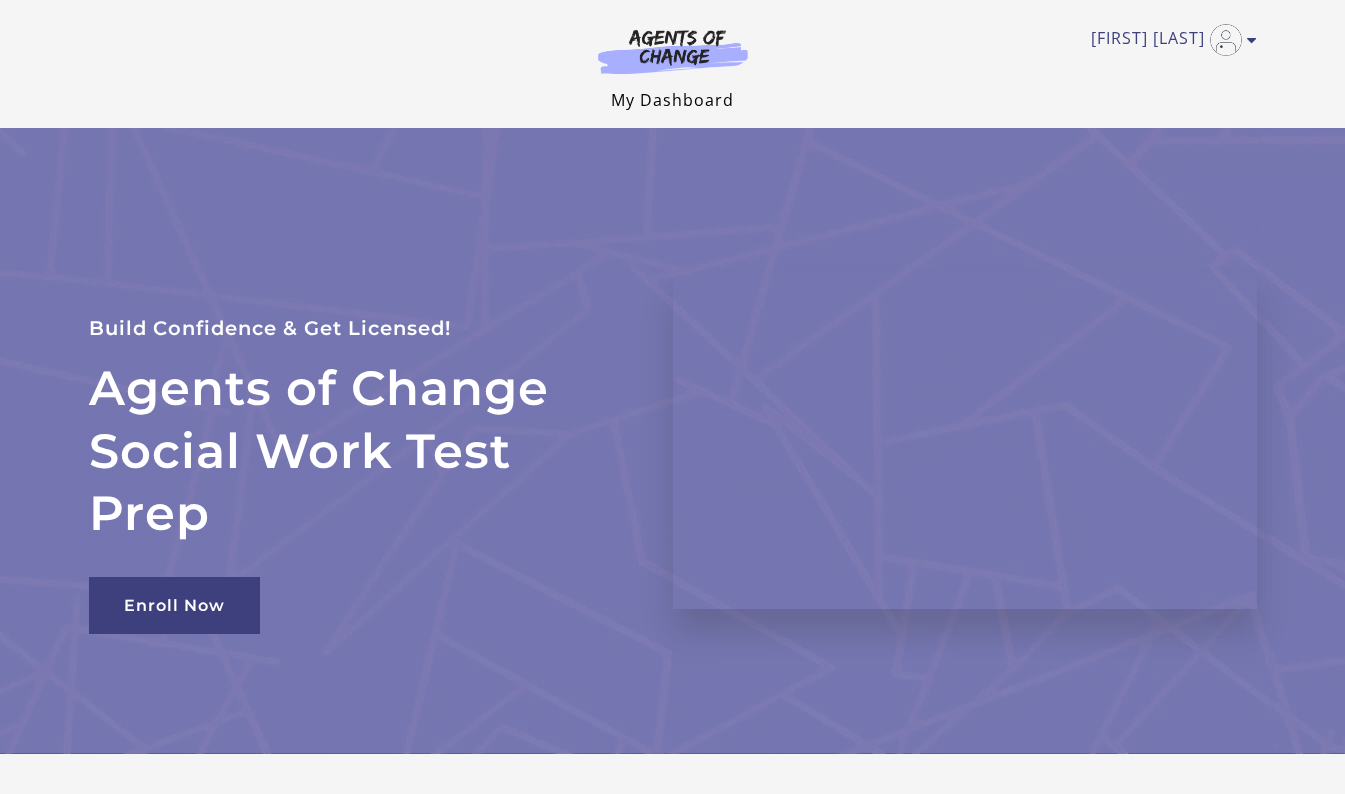 click on "My Dashboard" at bounding box center (672, 100) 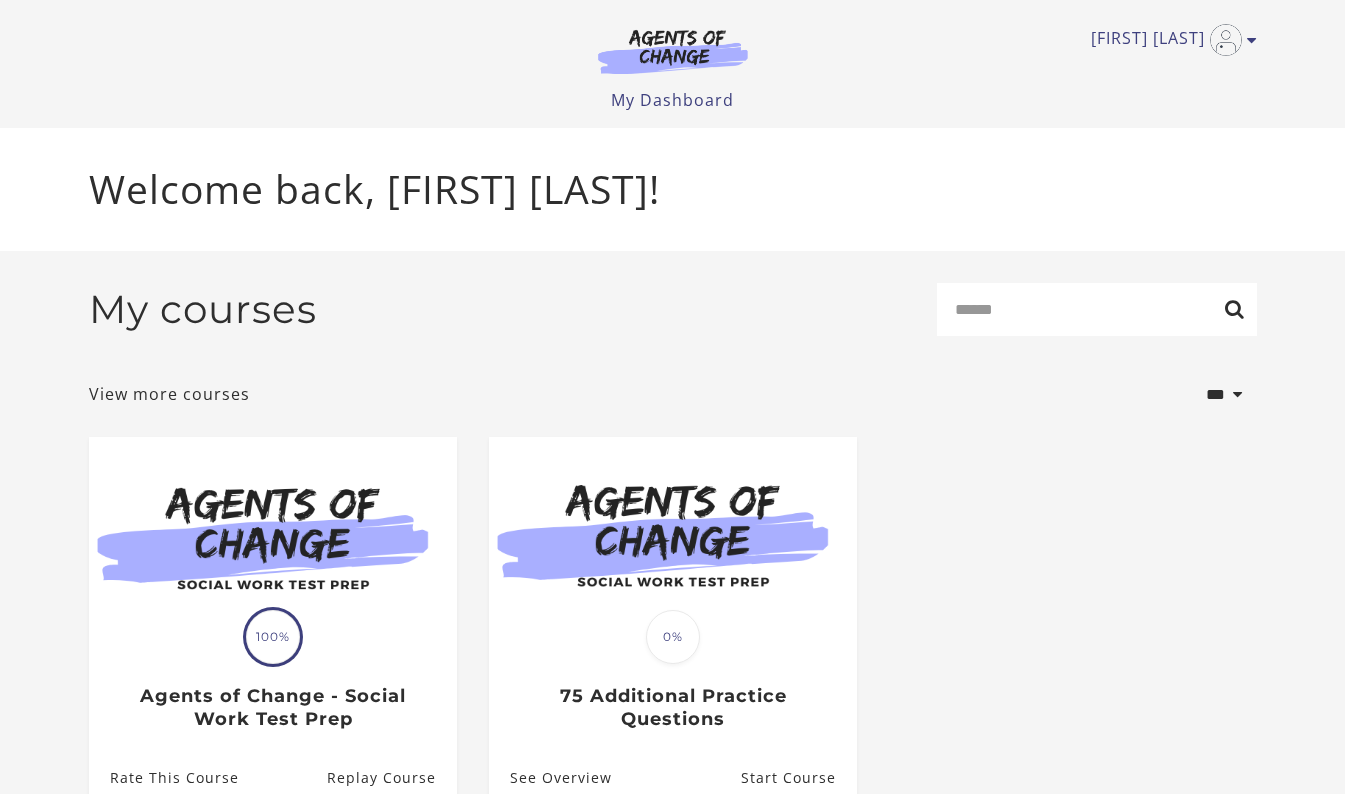 scroll, scrollTop: 0, scrollLeft: 0, axis: both 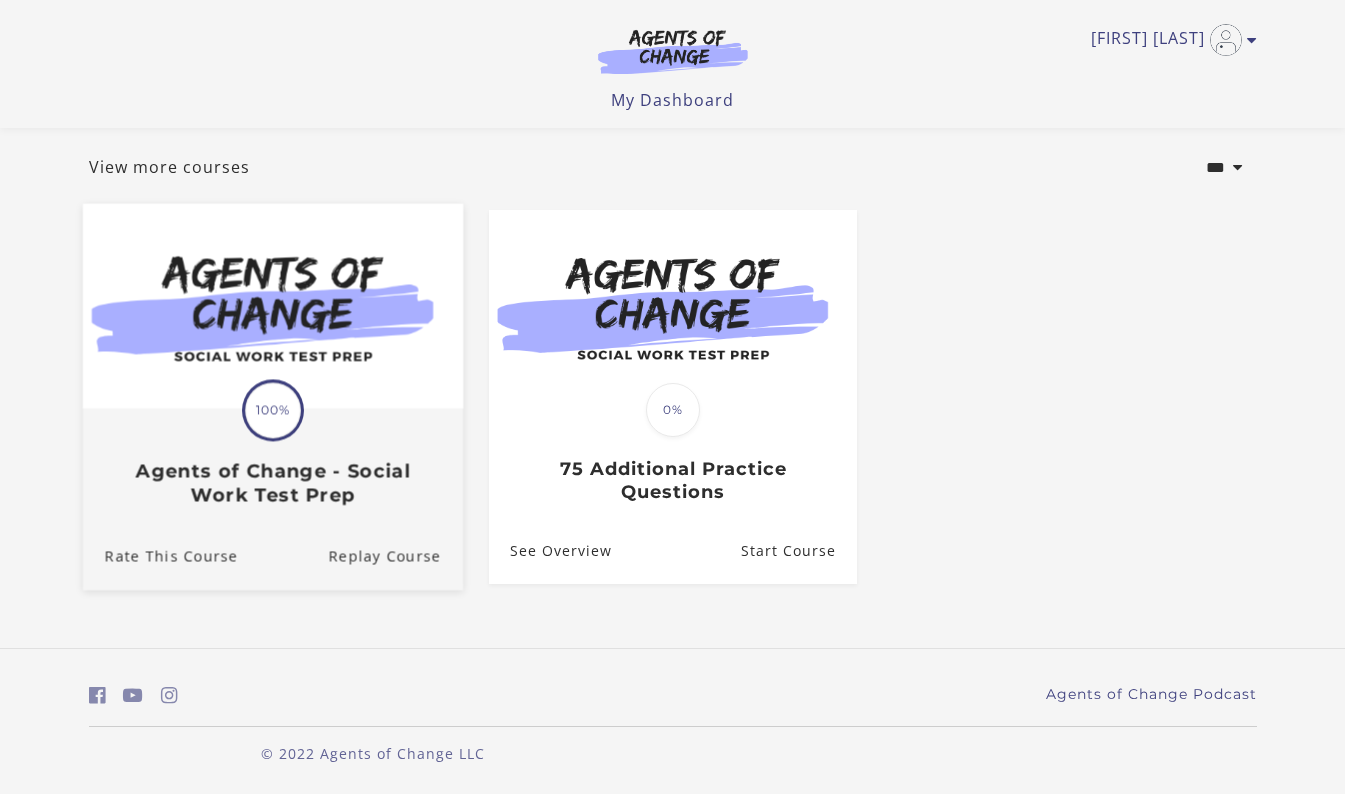 click on "Translation missing: en.liquid.partials.dashboard_course_card.progress_description: 100%
100%
Agents of Change - Social Work Test Prep" at bounding box center (272, 459) 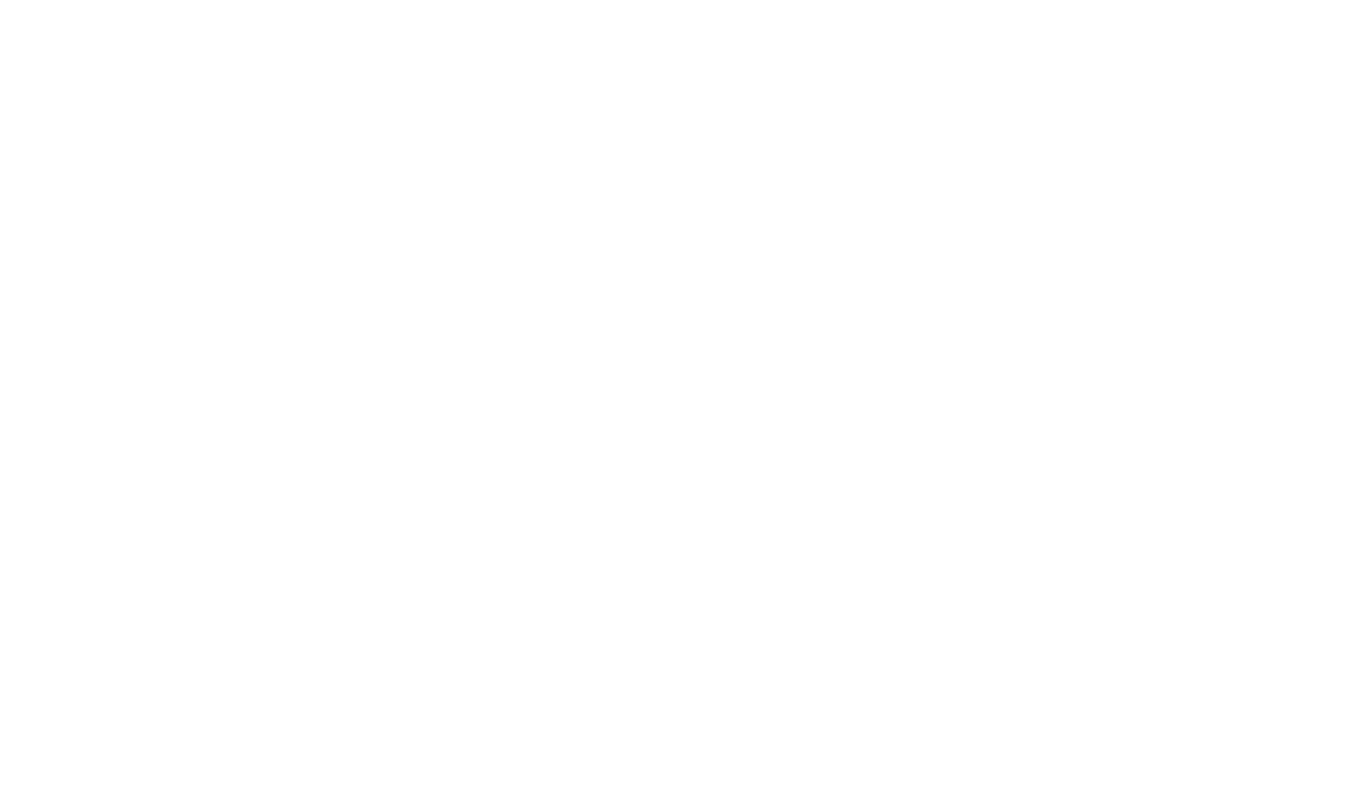 scroll, scrollTop: 0, scrollLeft: 0, axis: both 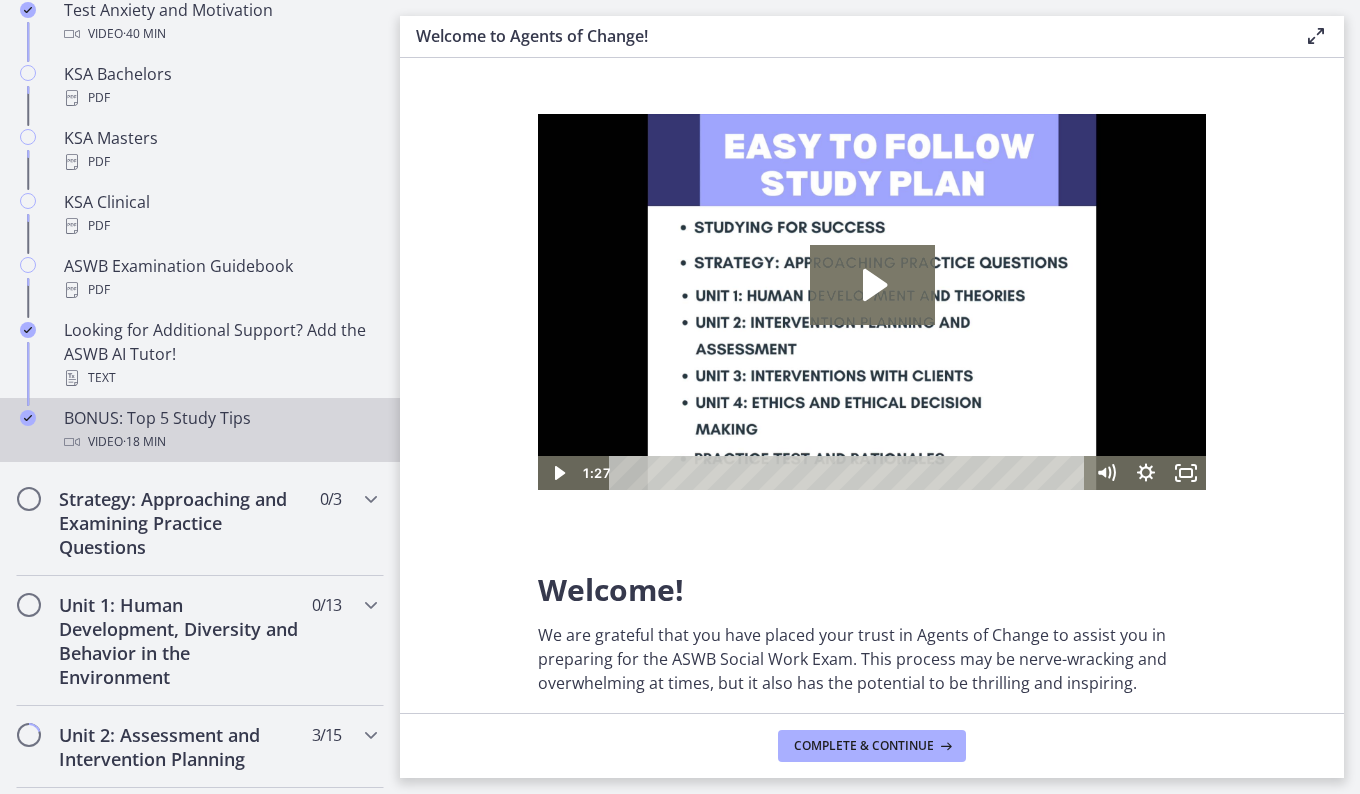 click on "Video
·  18 min" at bounding box center [220, 442] 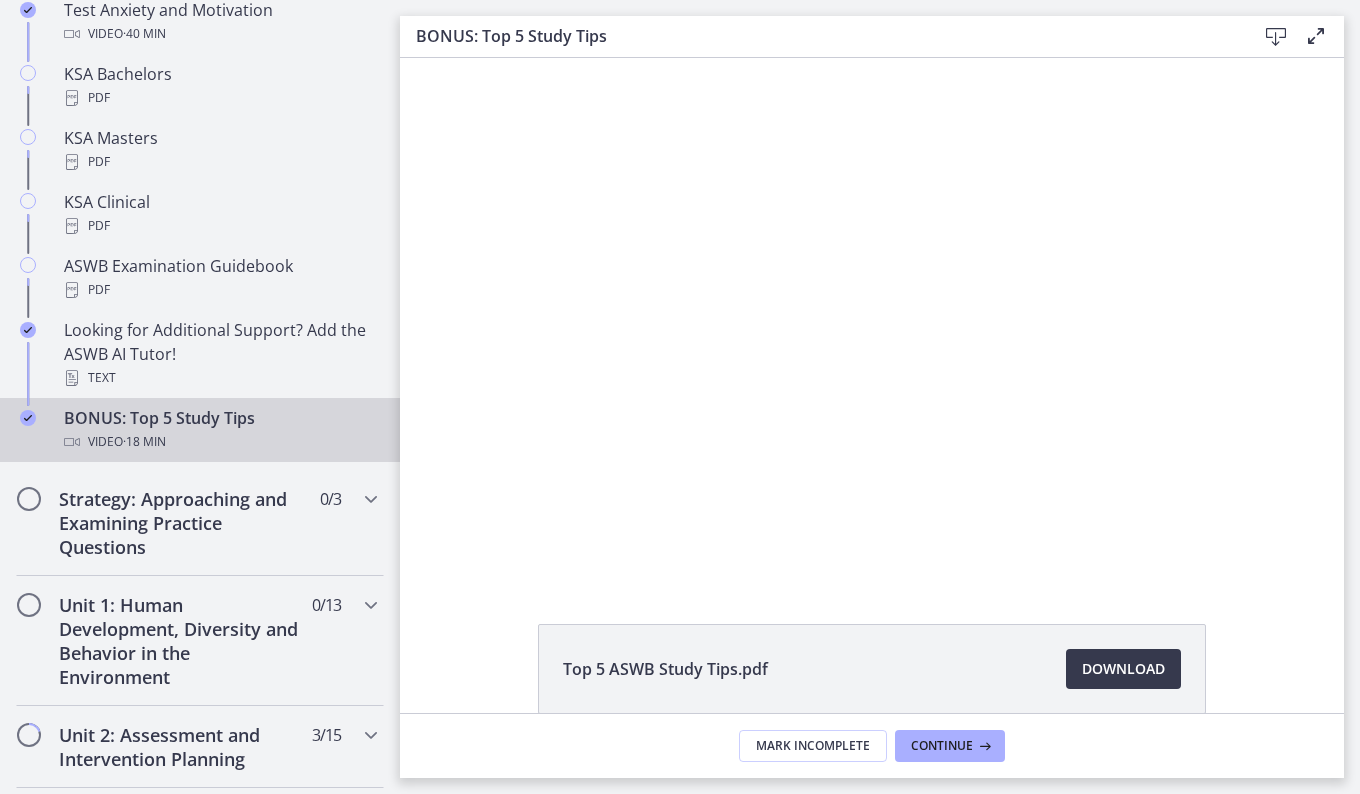 scroll, scrollTop: 0, scrollLeft: 0, axis: both 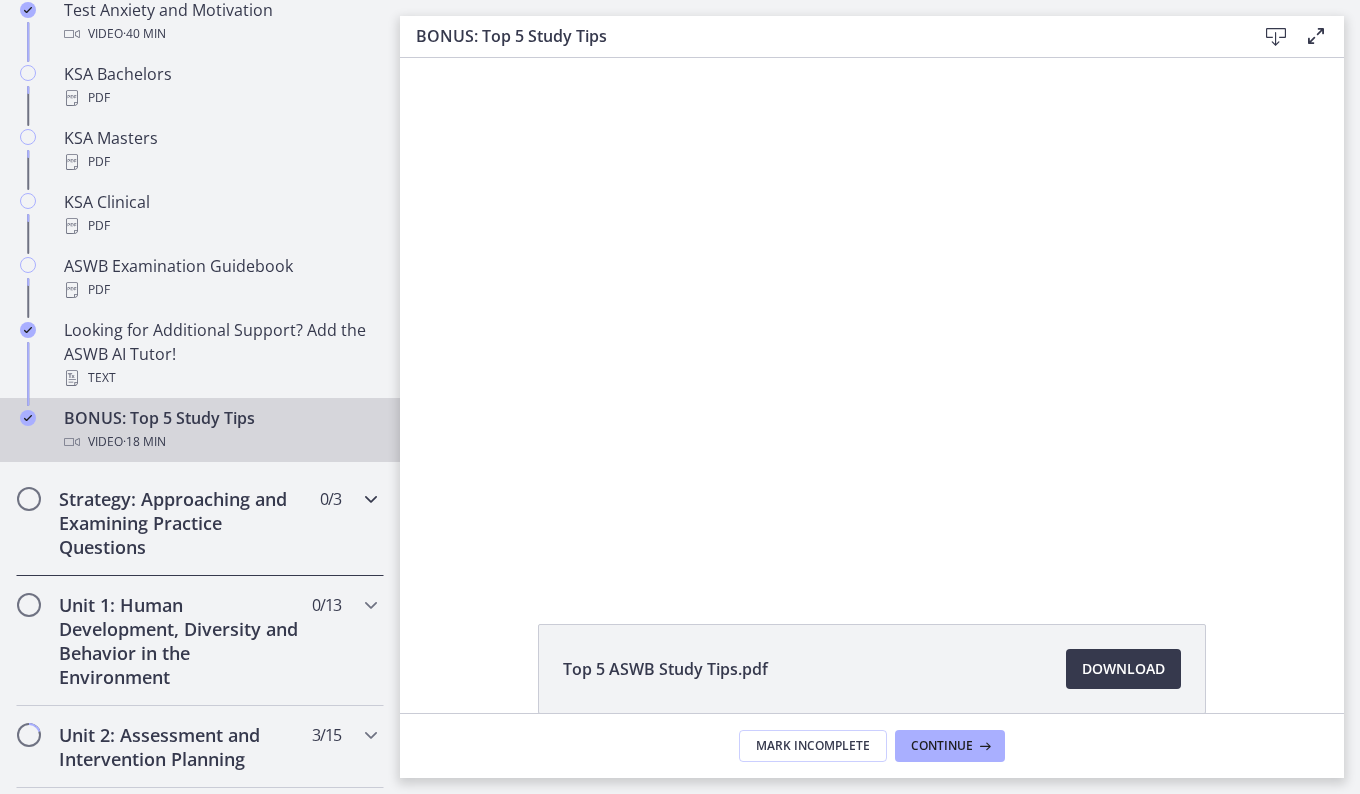 click on "Strategy: Approaching and Examining Practice Questions" at bounding box center (181, 523) 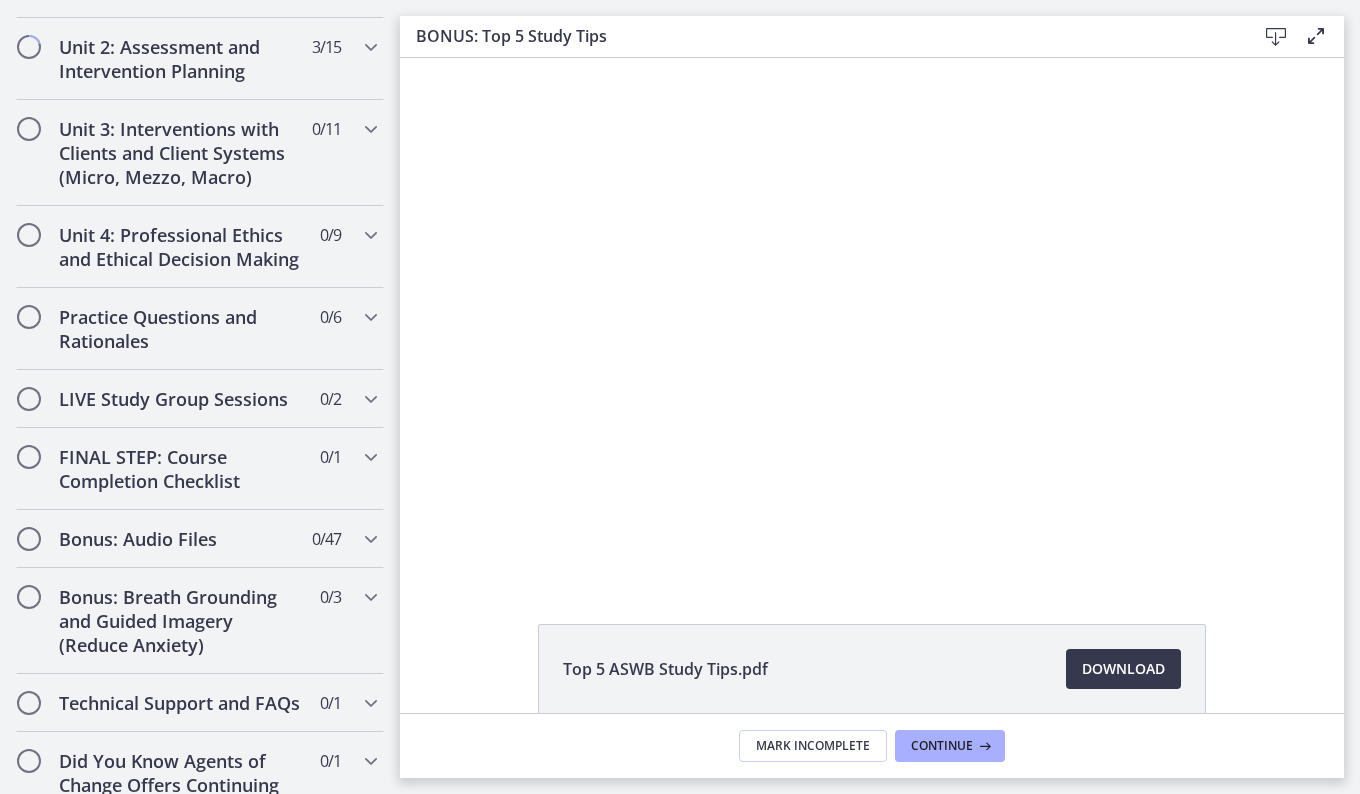 scroll, scrollTop: 981, scrollLeft: 0, axis: vertical 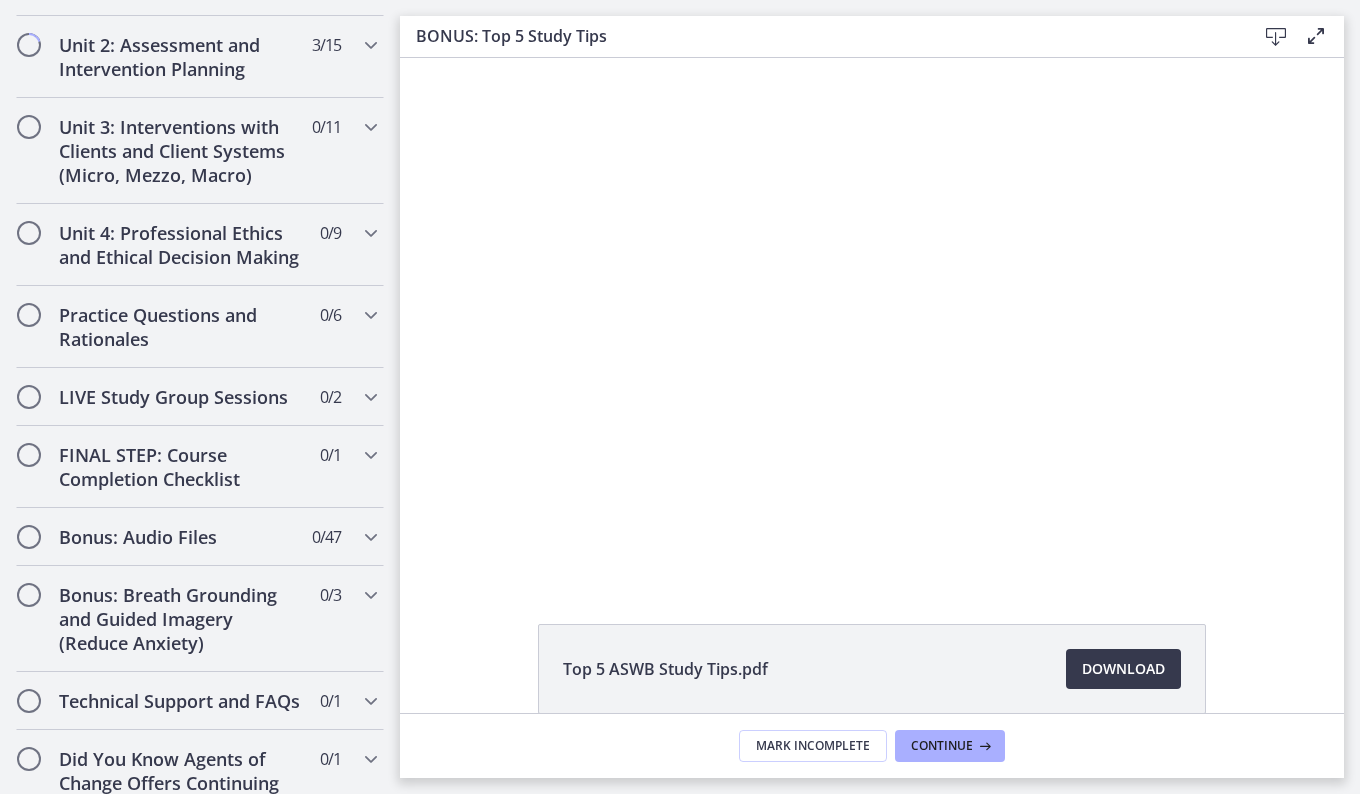 click at bounding box center [872, 318] 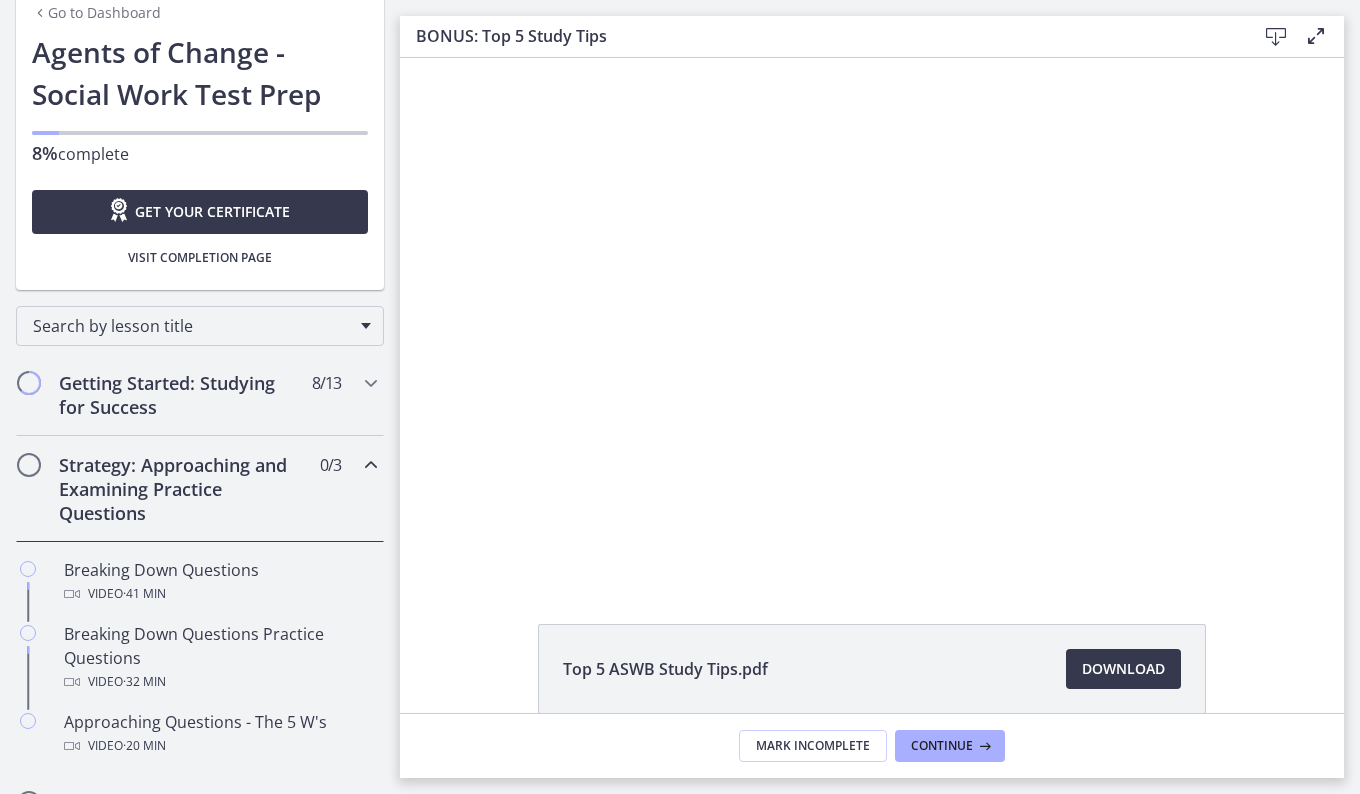 scroll, scrollTop: 0, scrollLeft: 0, axis: both 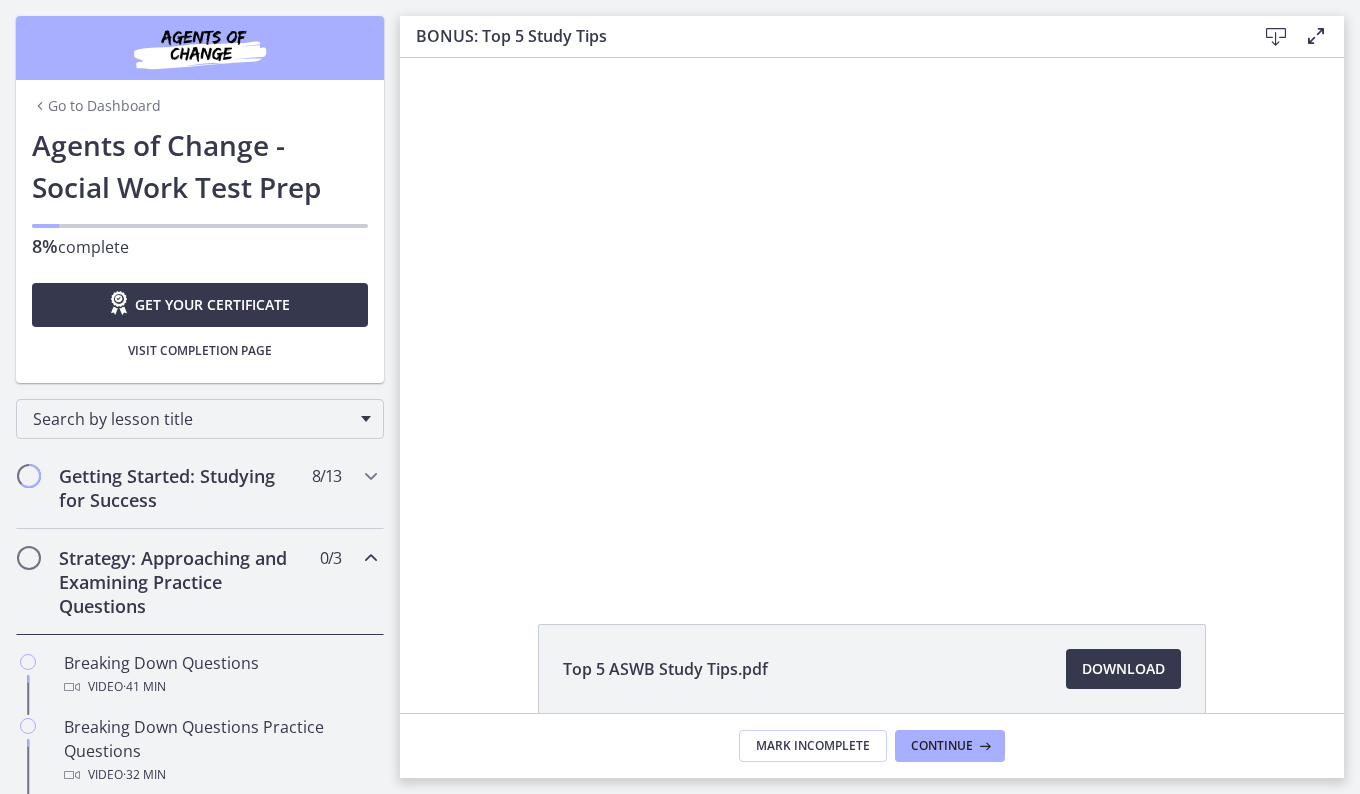 click on "Go to Dashboard" at bounding box center (96, 106) 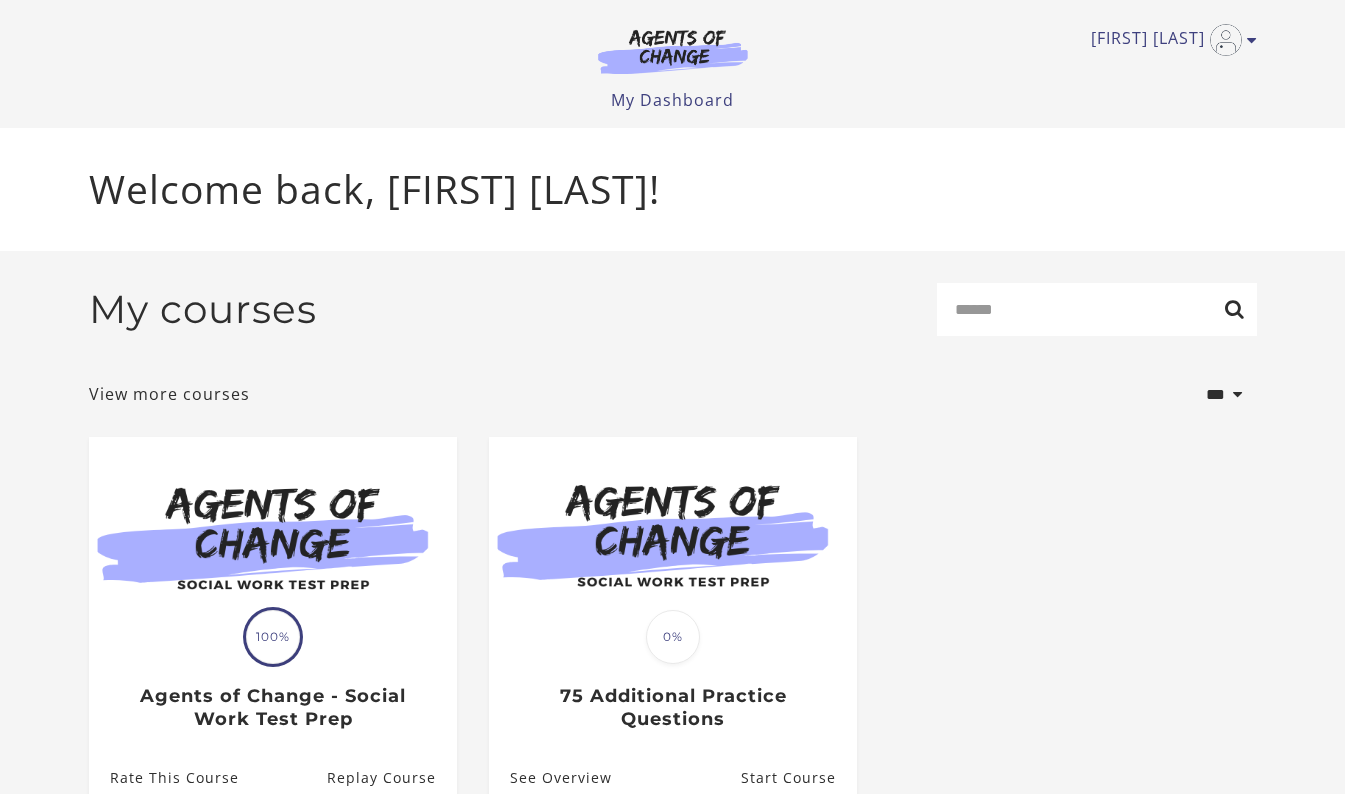 scroll, scrollTop: 0, scrollLeft: 0, axis: both 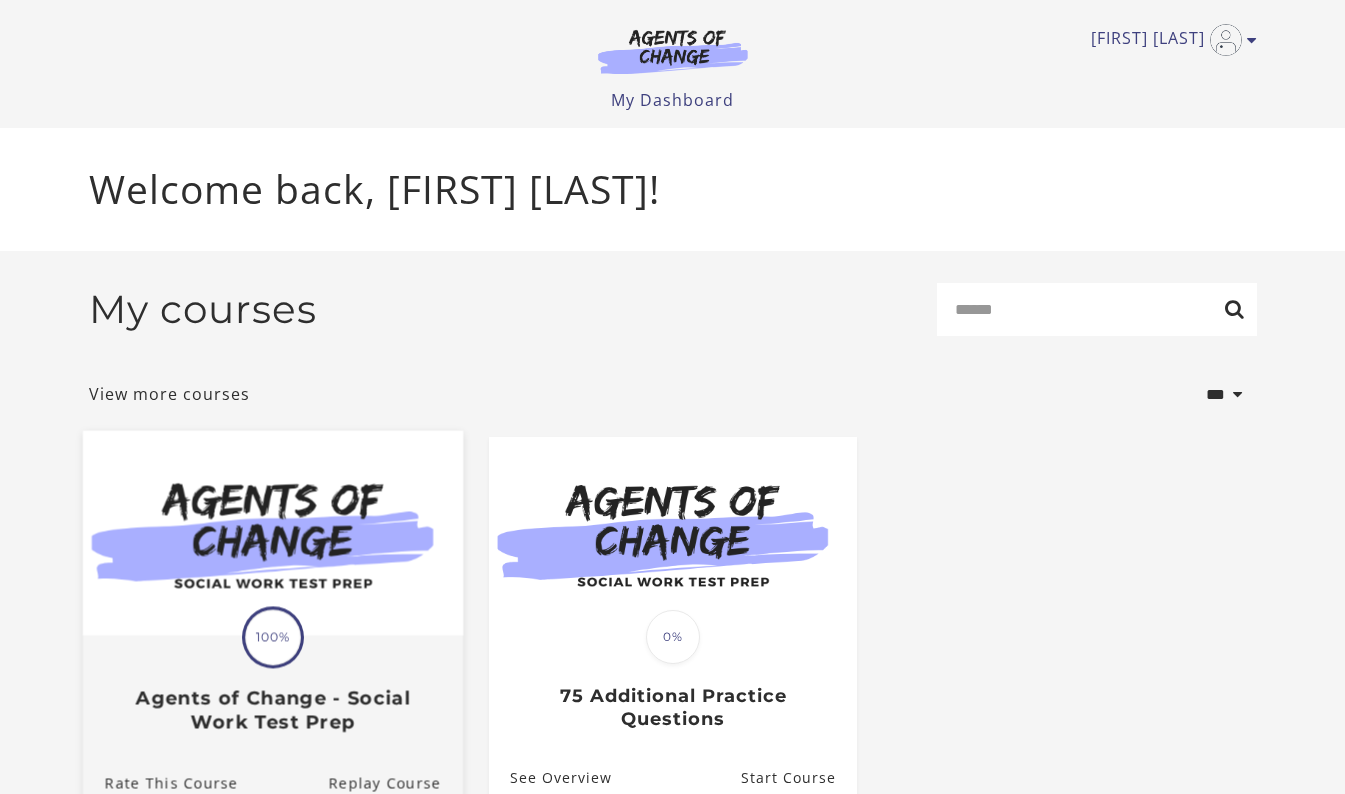 click on "Agents of Change - Social Work Test Prep" at bounding box center (272, 710) 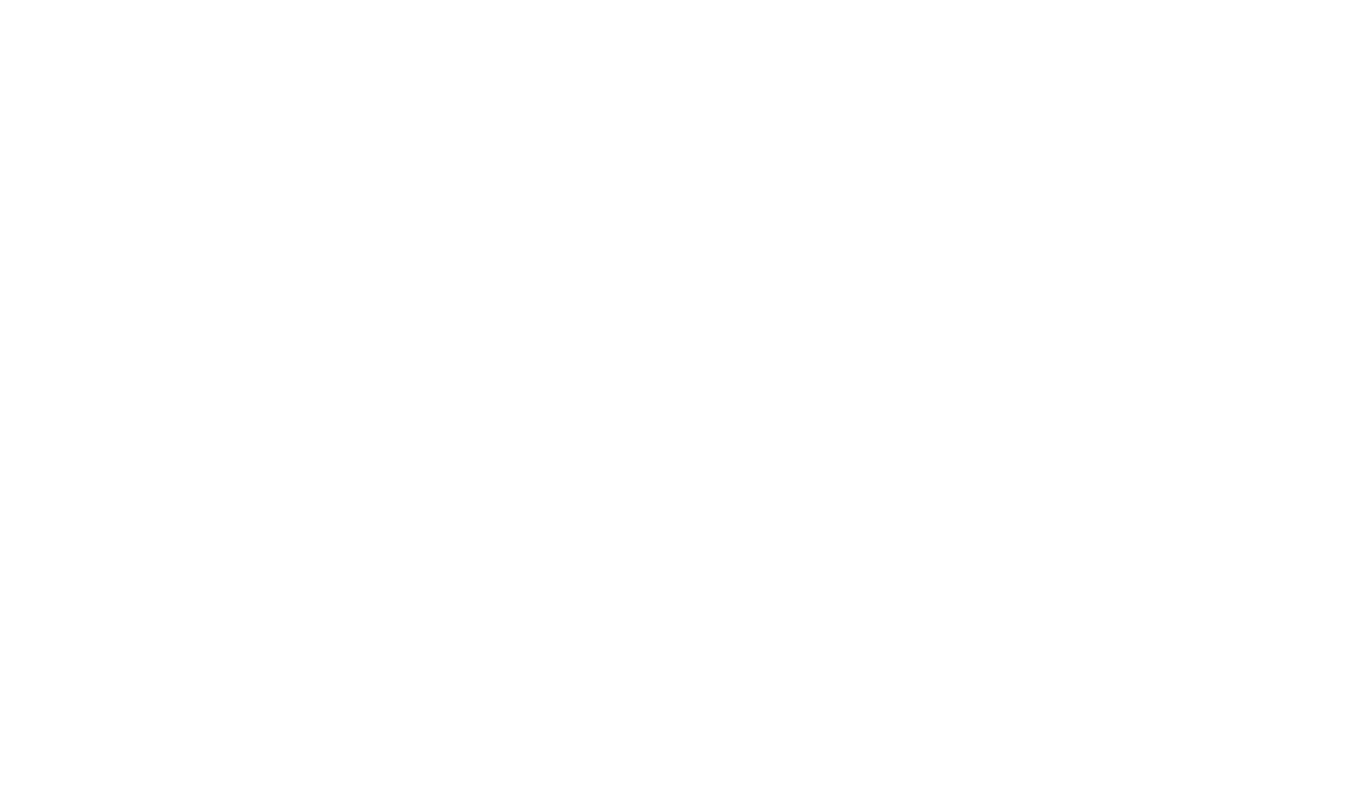 scroll, scrollTop: 0, scrollLeft: 0, axis: both 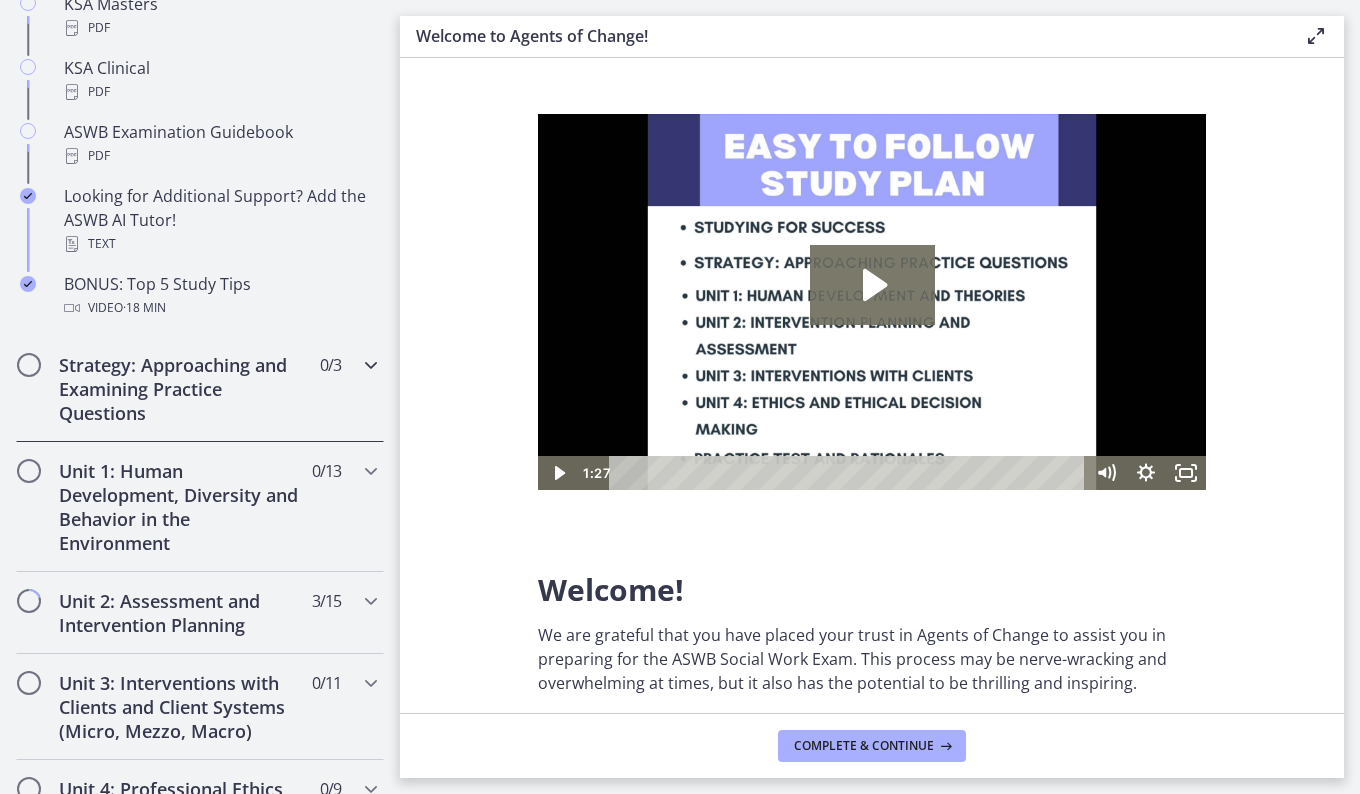 click on "Strategy: Approaching and Examining Practice Questions" at bounding box center (181, 389) 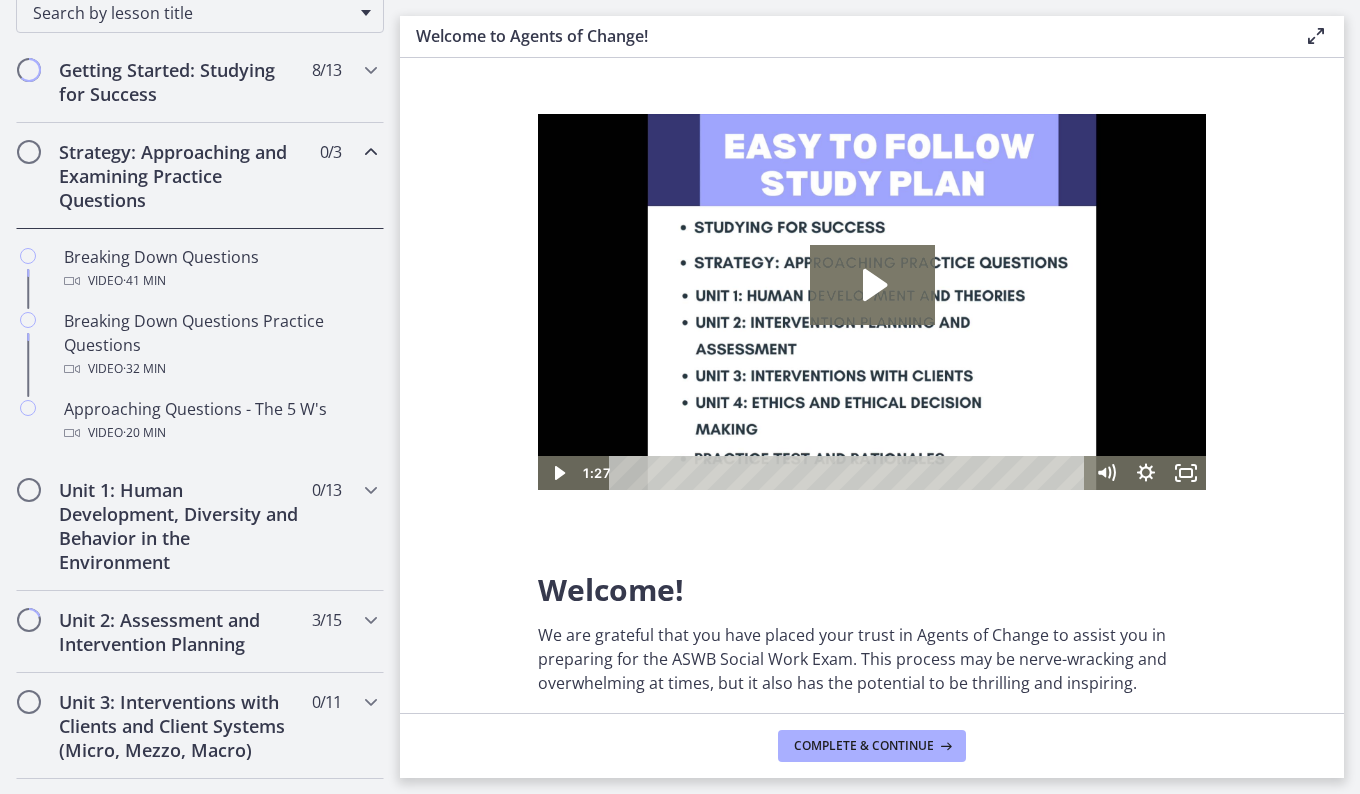 scroll, scrollTop: 412, scrollLeft: 0, axis: vertical 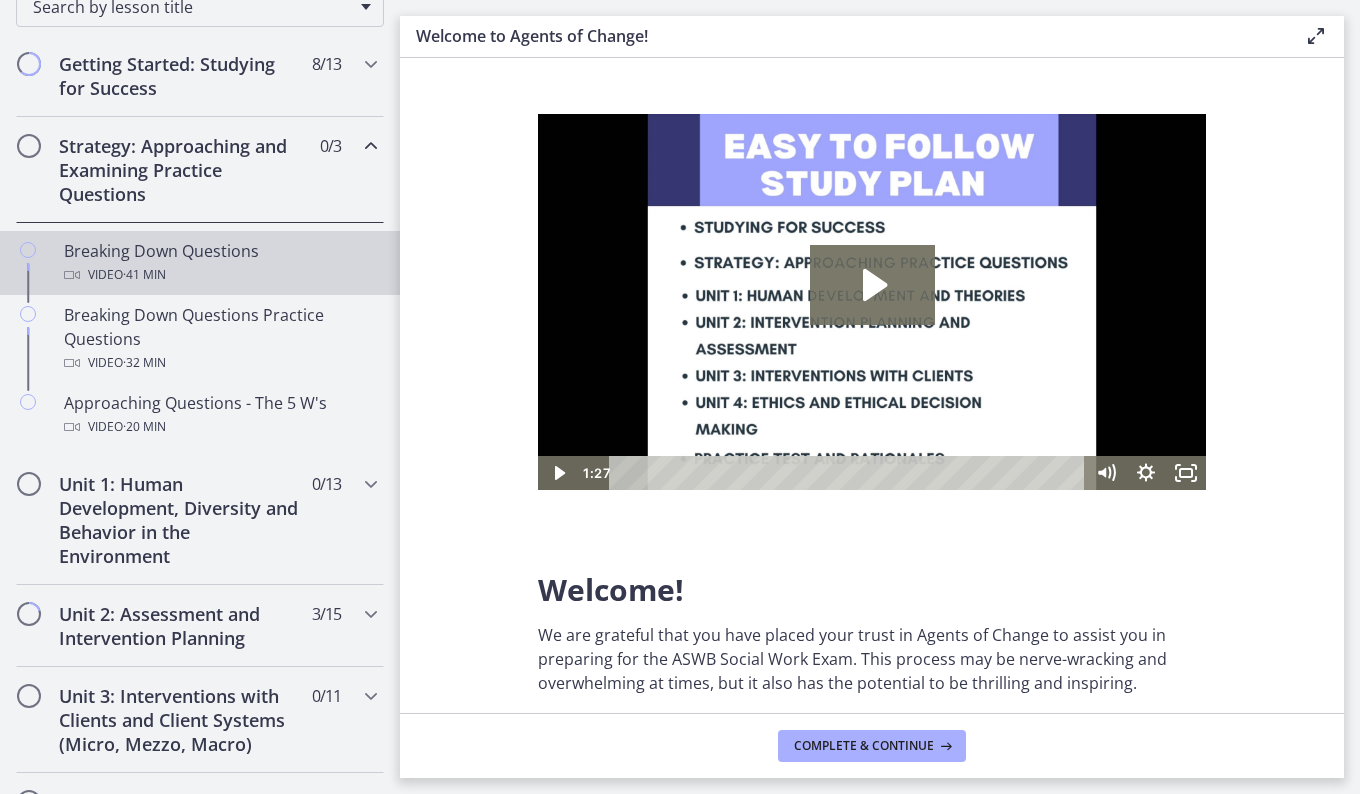 click on "Video
·  41 min" at bounding box center (220, 275) 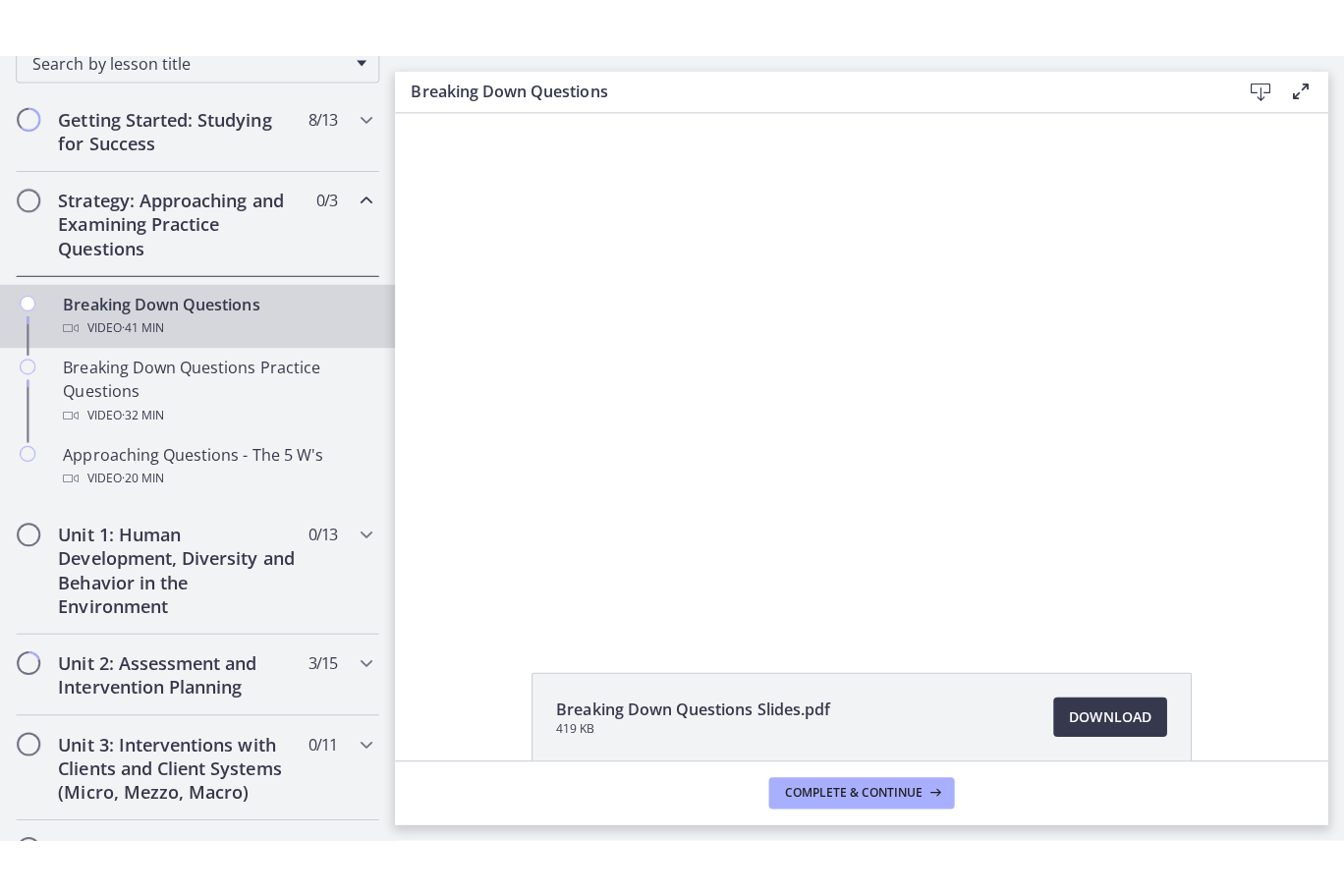 scroll, scrollTop: 0, scrollLeft: 0, axis: both 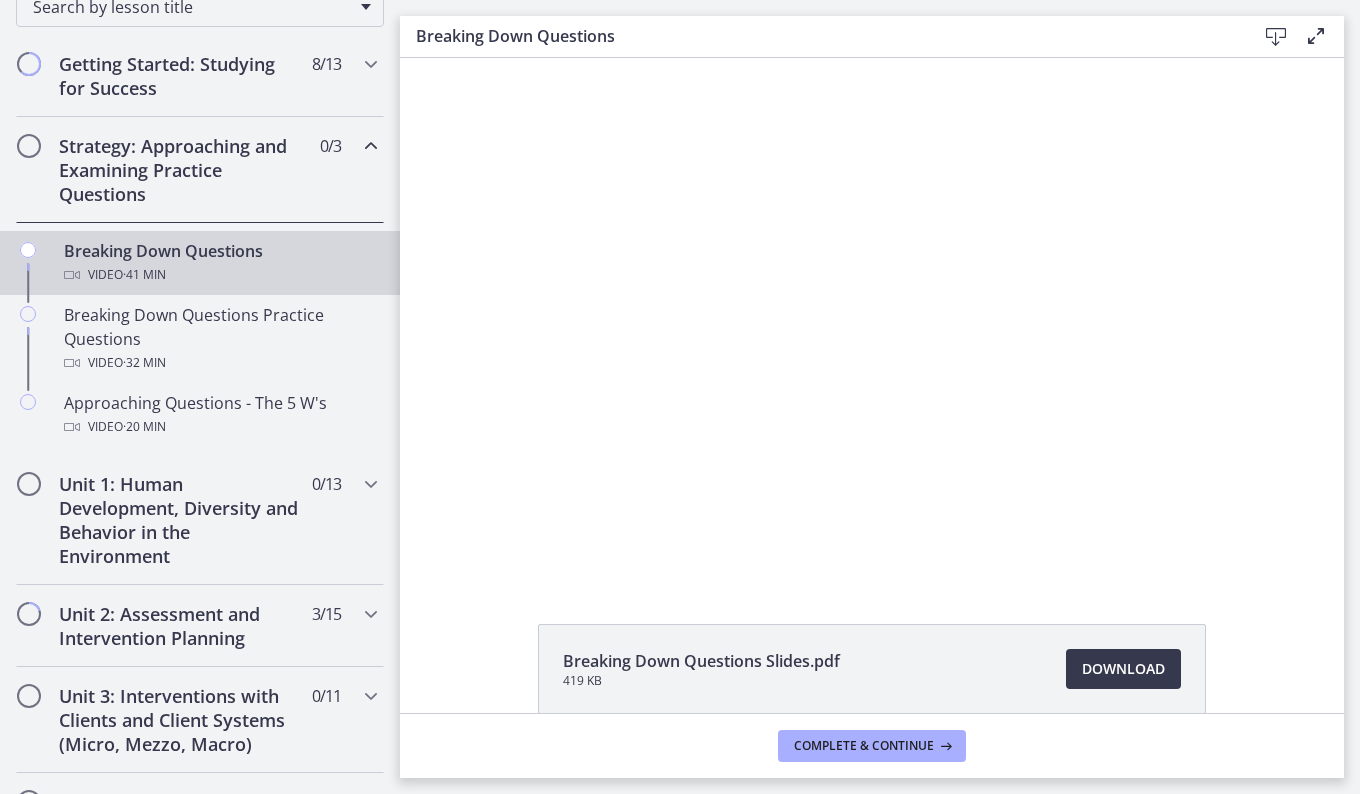 click at bounding box center [872, 318] 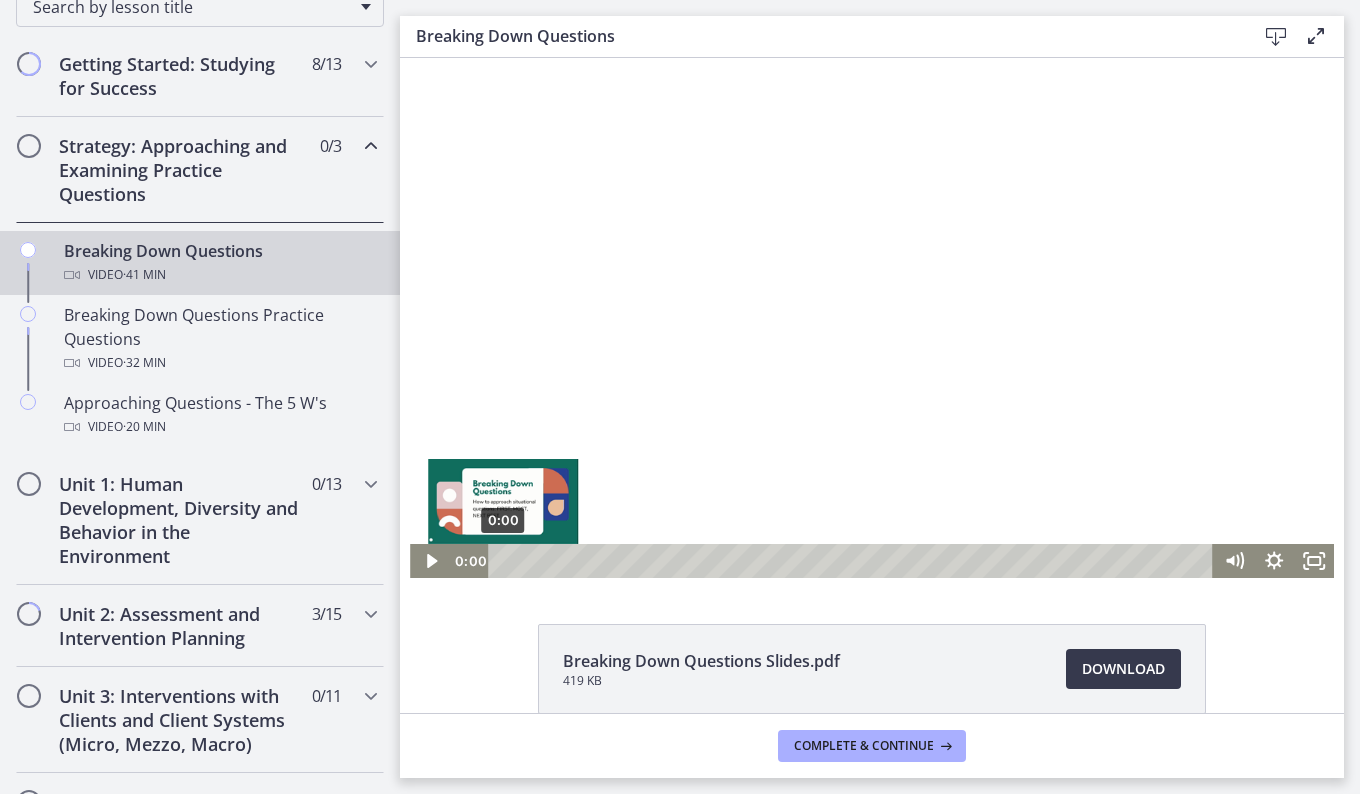 click 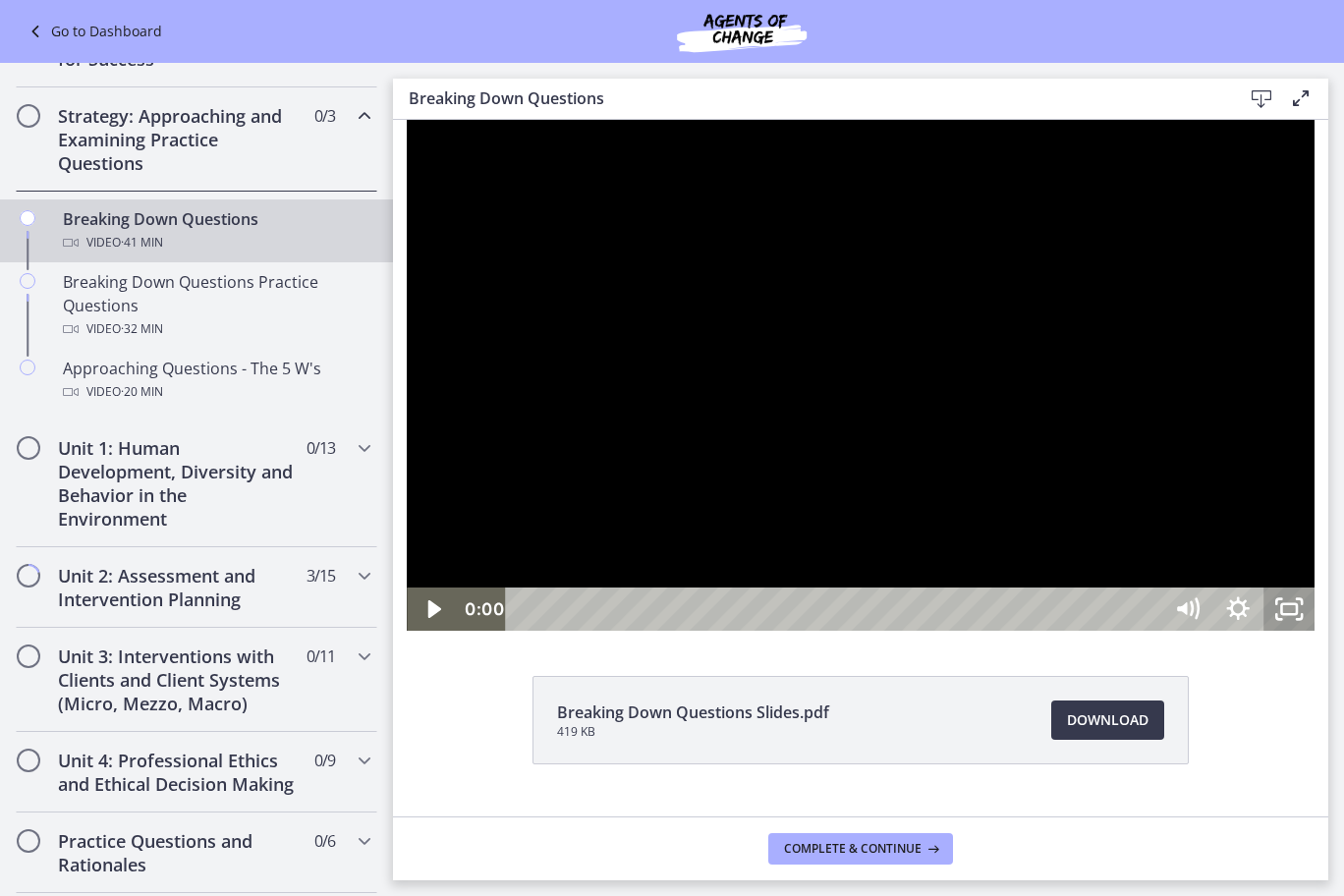 scroll, scrollTop: 314, scrollLeft: 0, axis: vertical 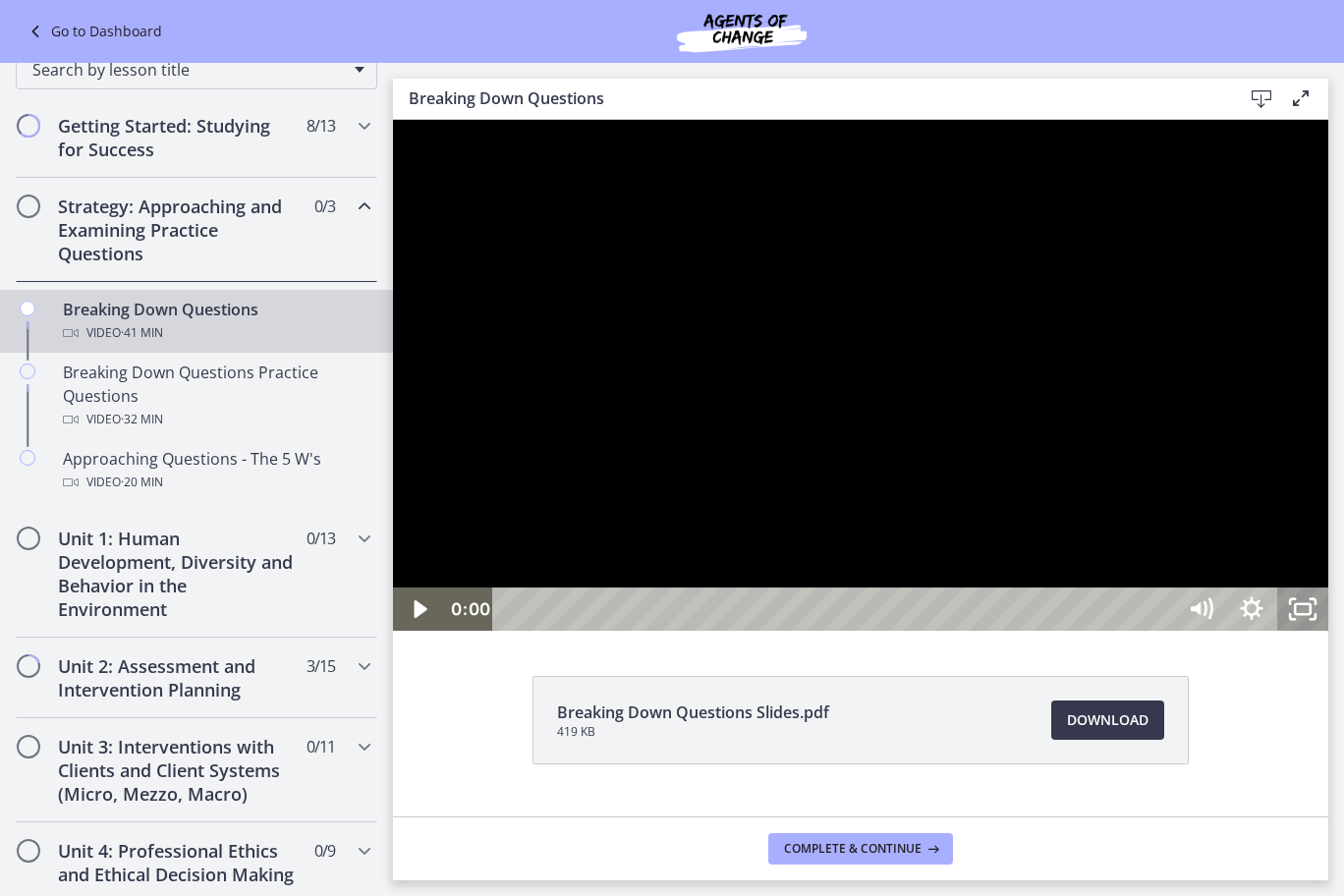 click at bounding box center [861, 375] 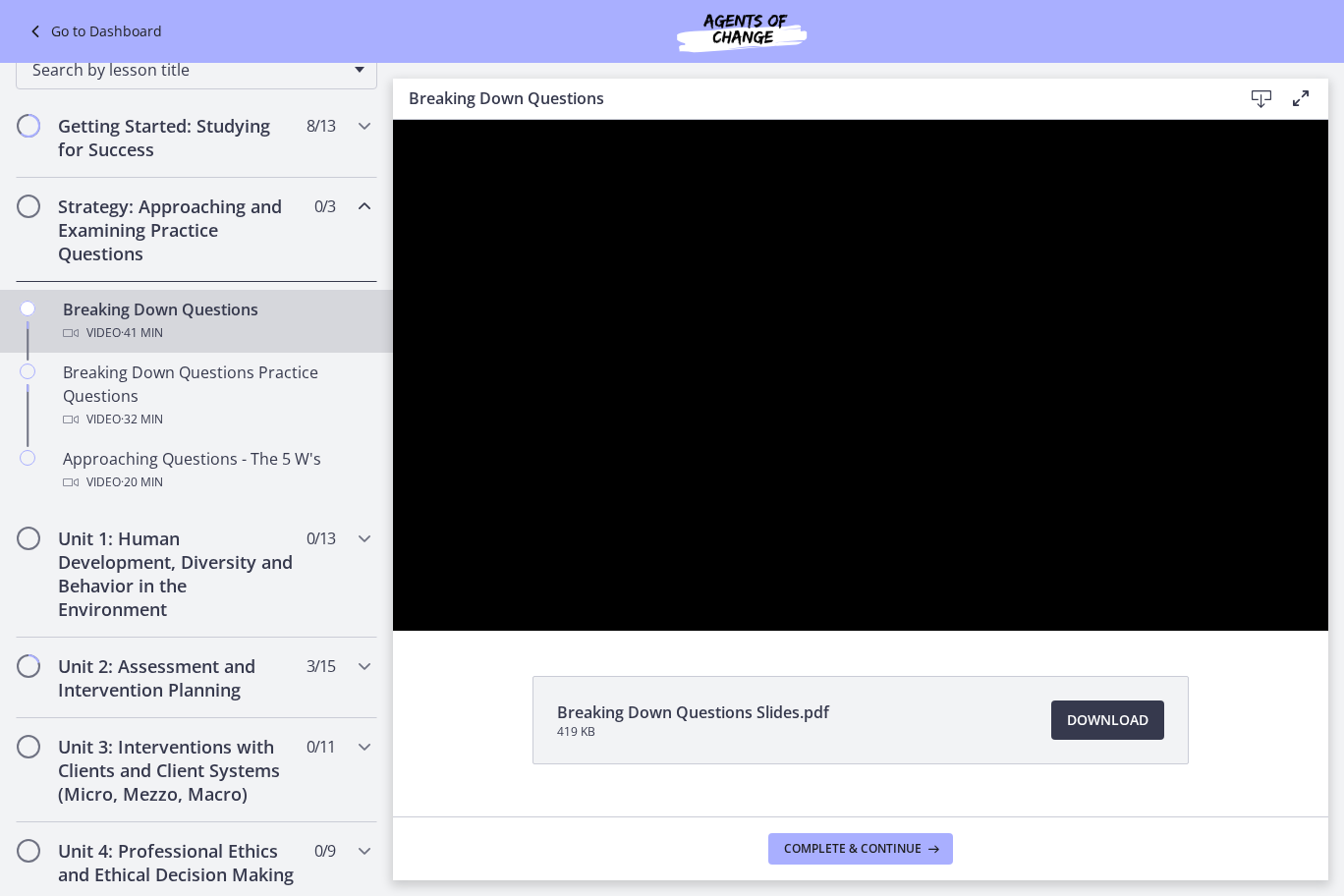 type 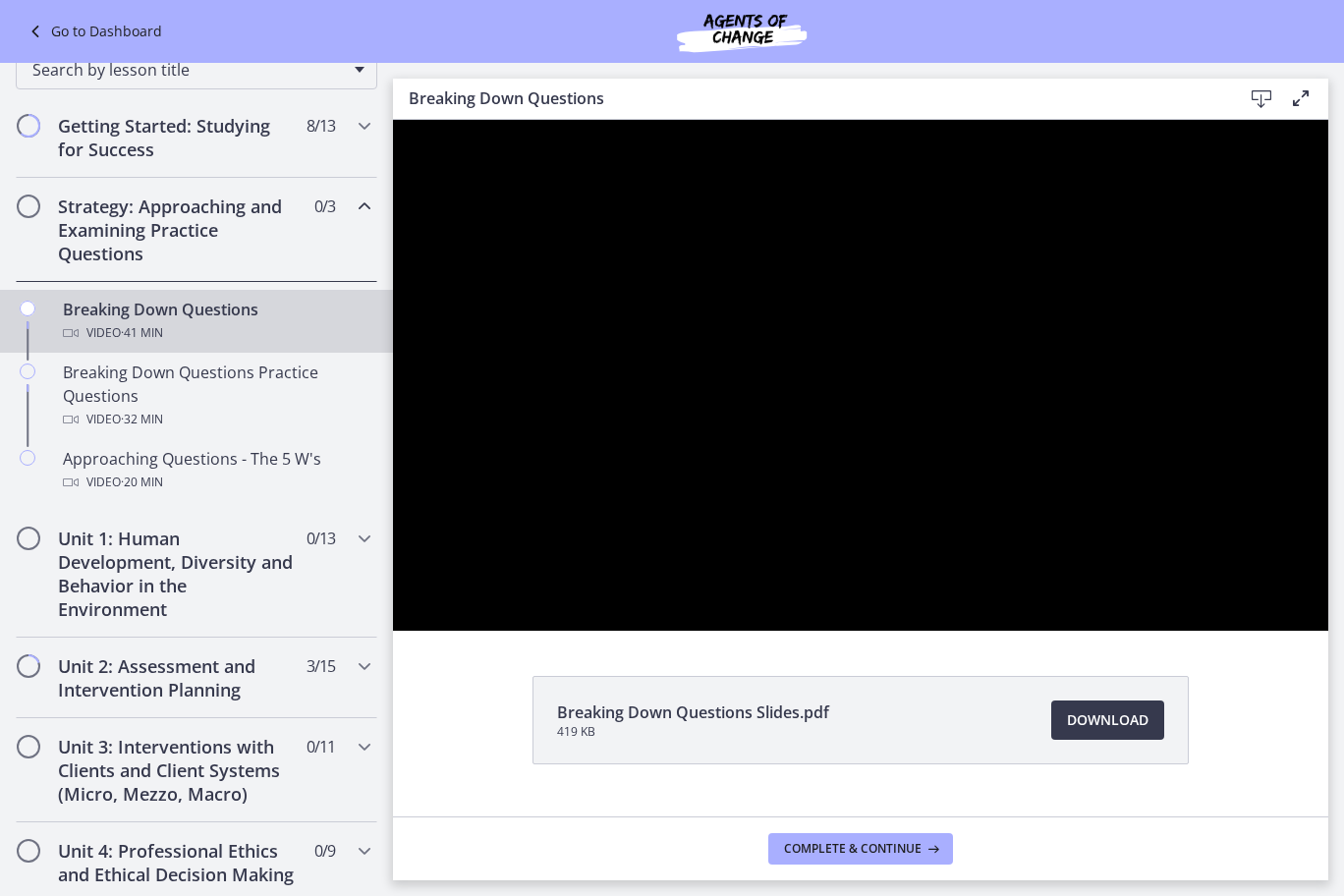 click at bounding box center (861, 375) 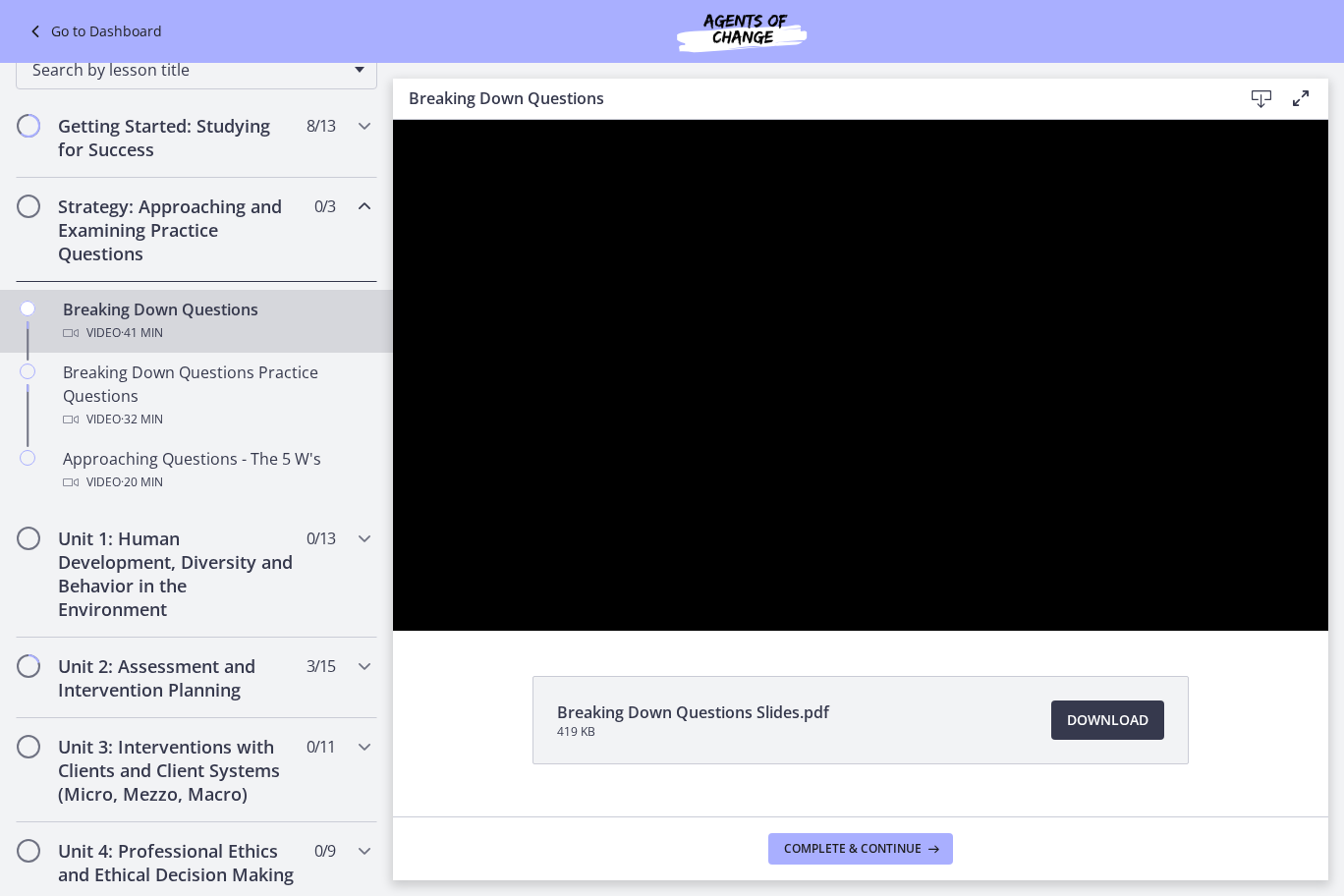 click at bounding box center (861, 375) 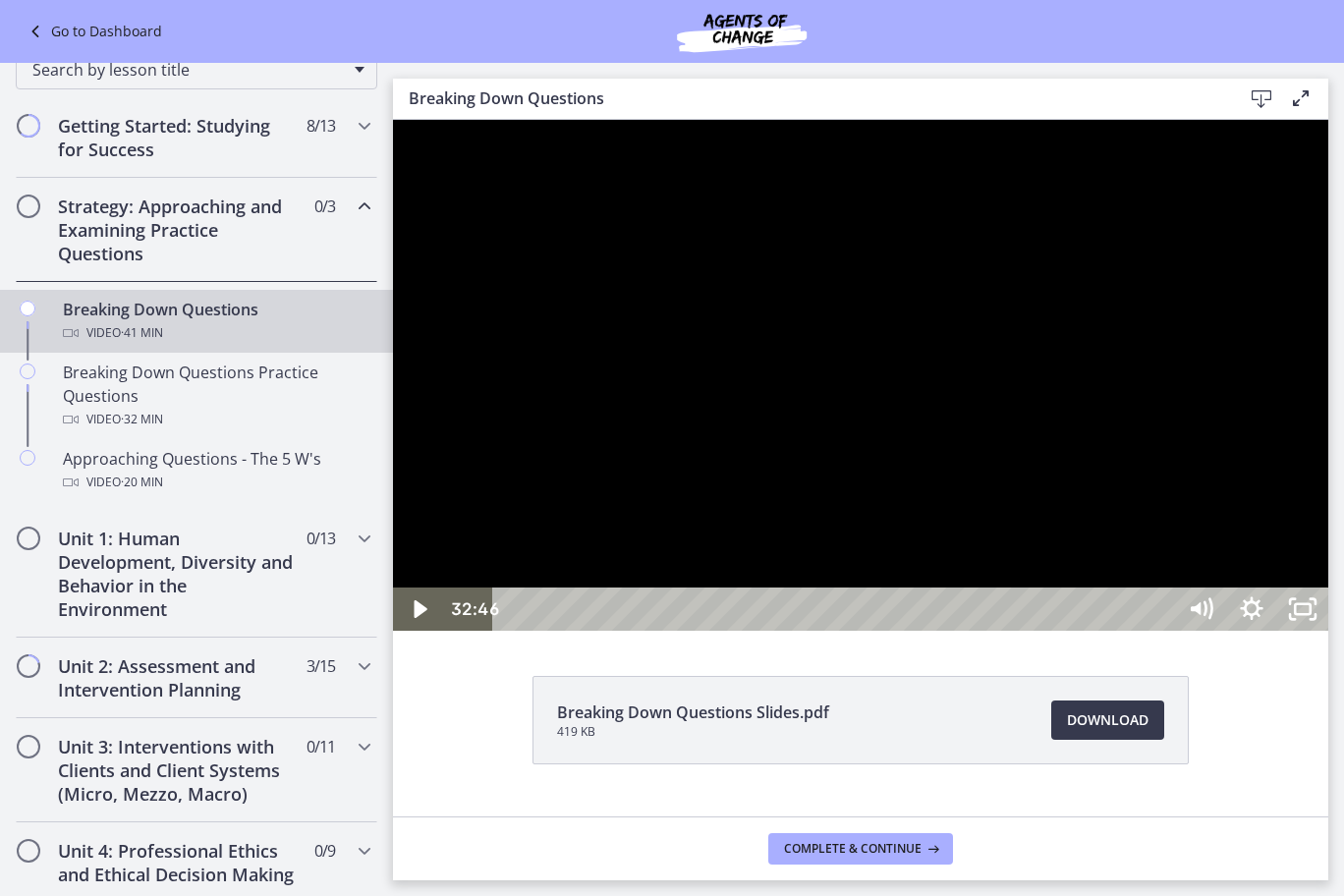 click at bounding box center (861, 375) 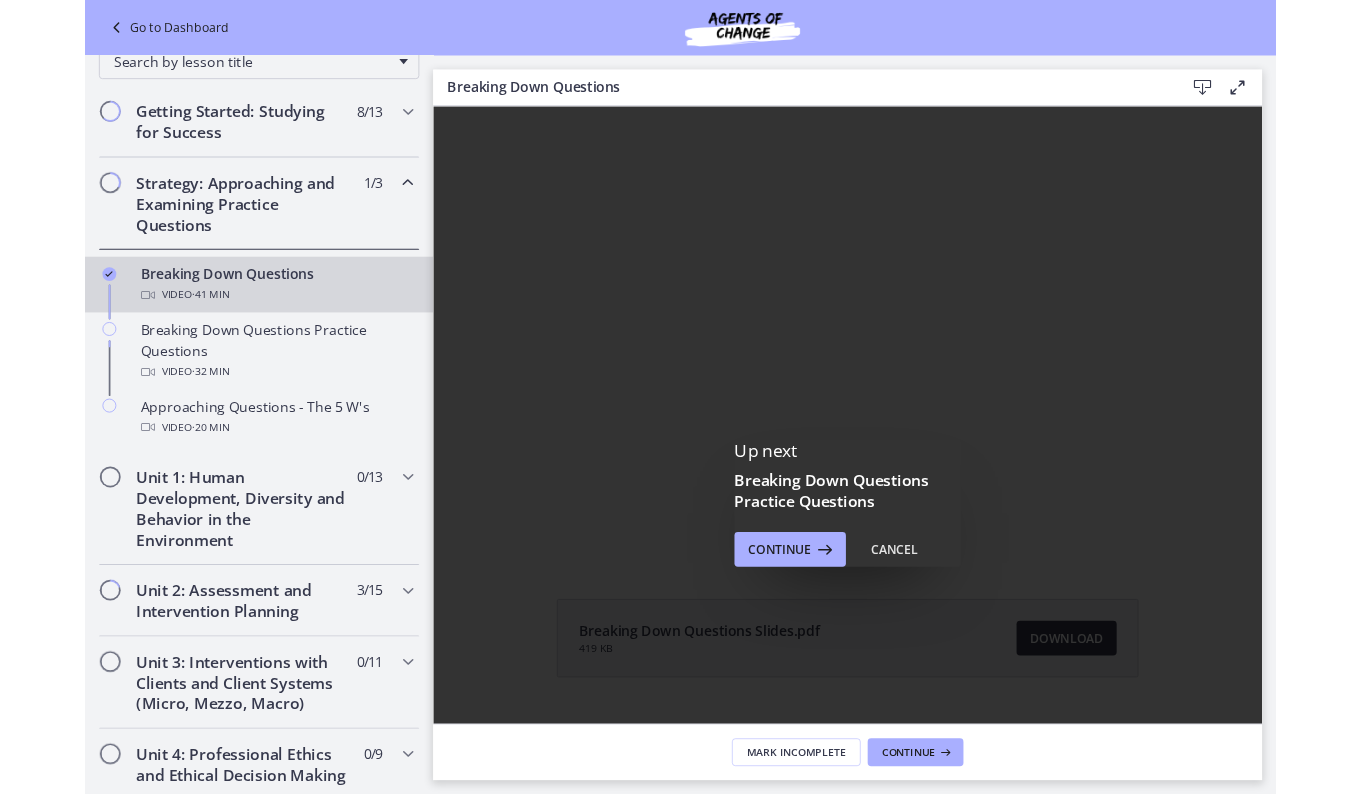 scroll, scrollTop: 0, scrollLeft: 0, axis: both 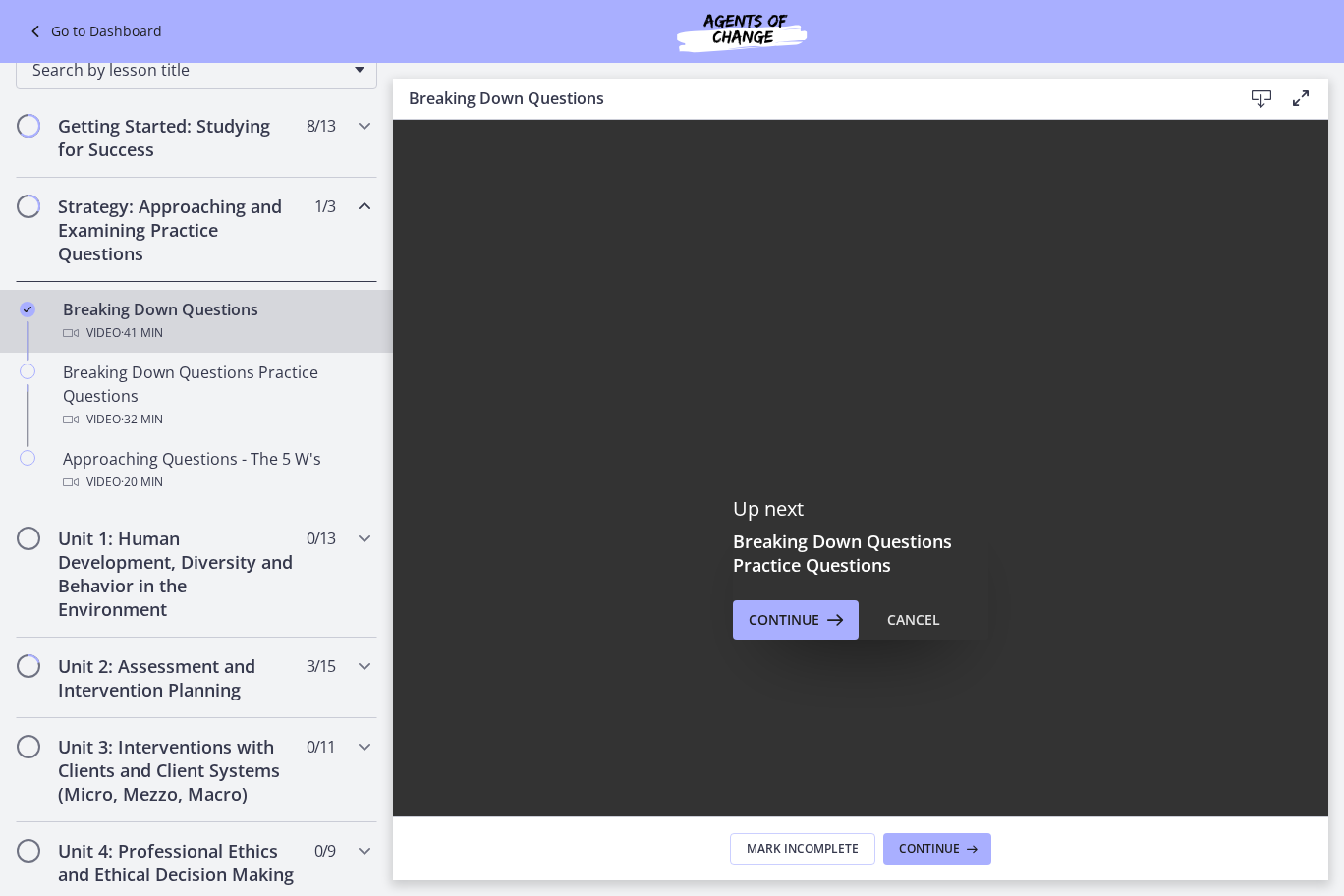 click at bounding box center (1065, 498) 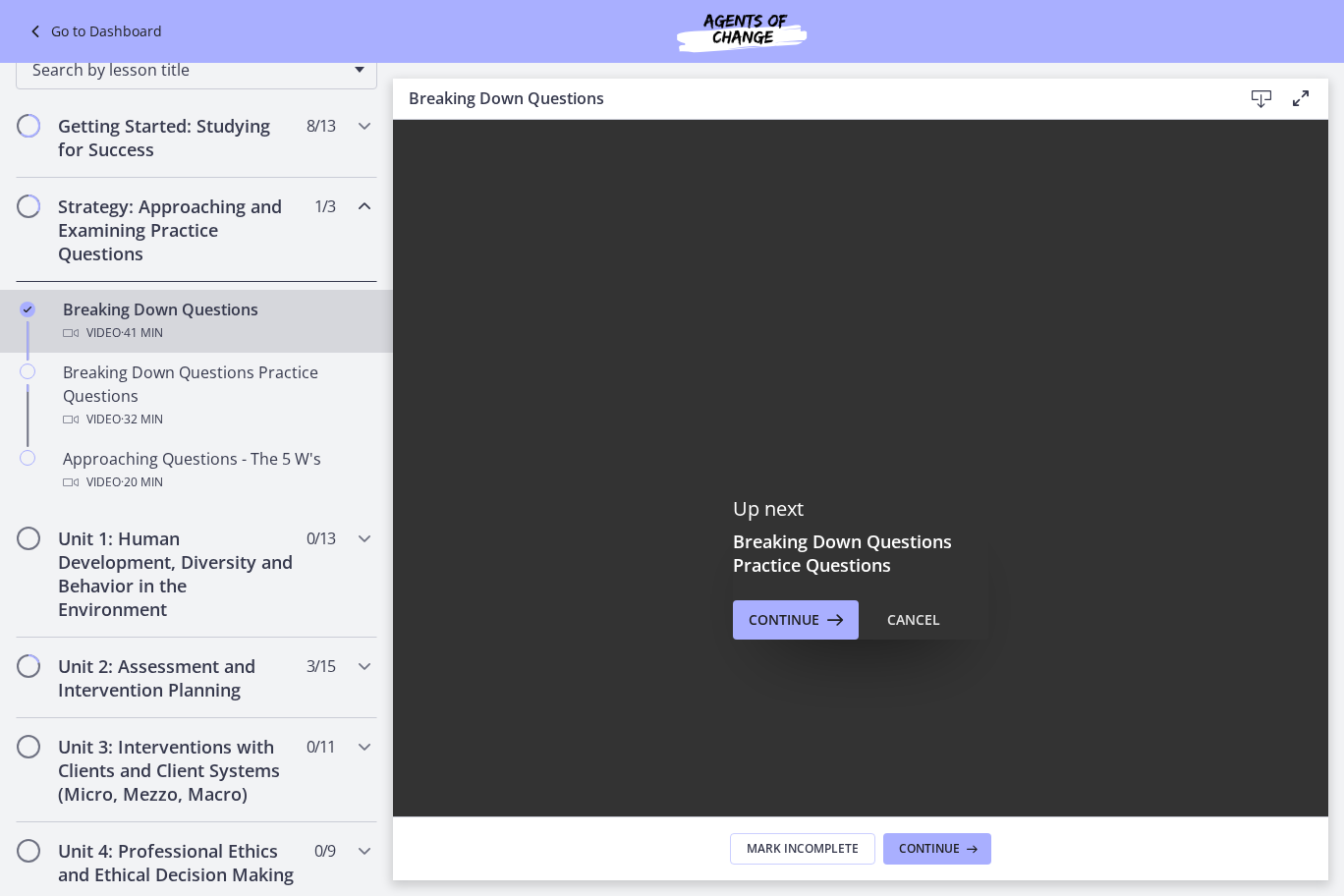 click at bounding box center (1065, 498) 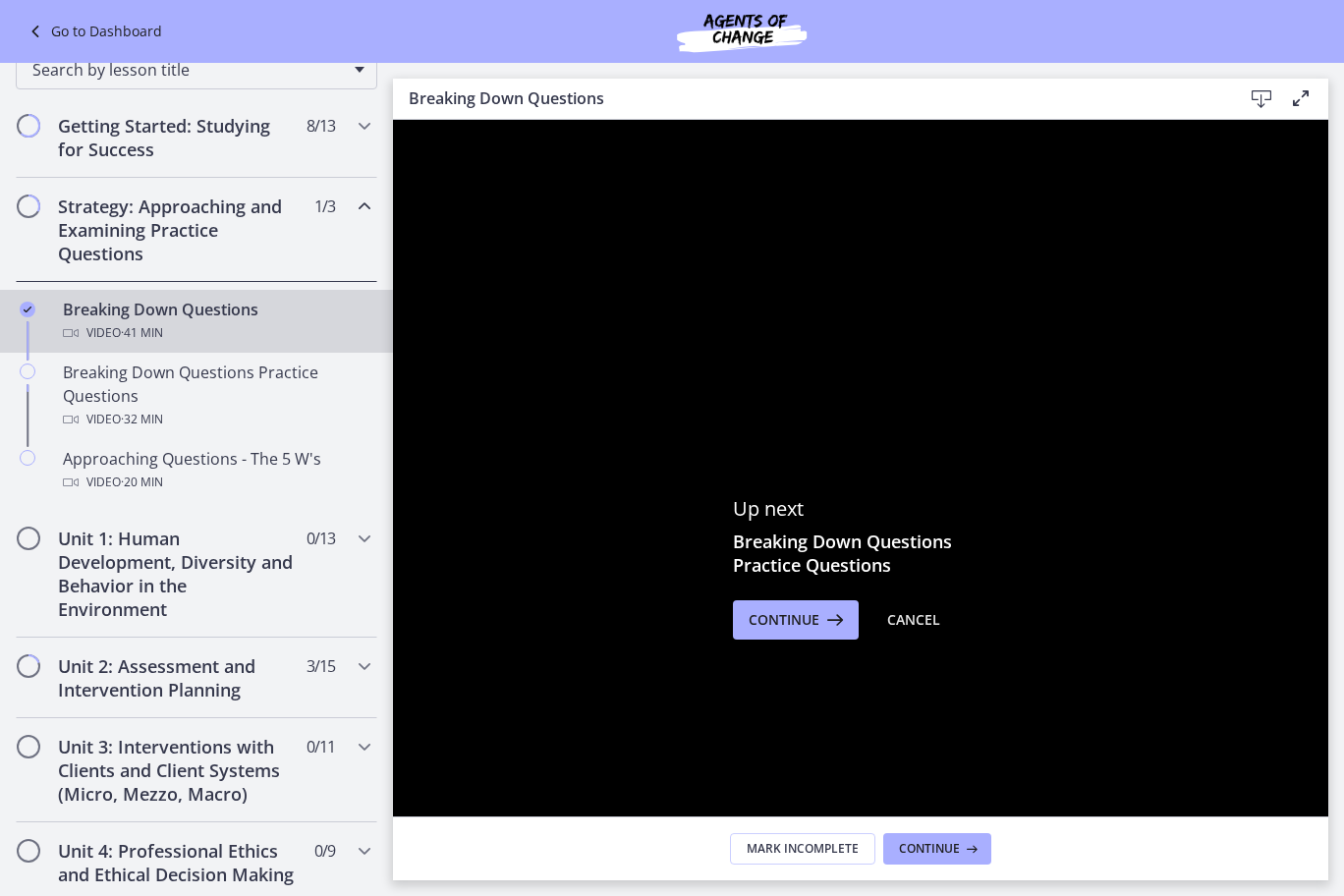 click at bounding box center [861, 498] 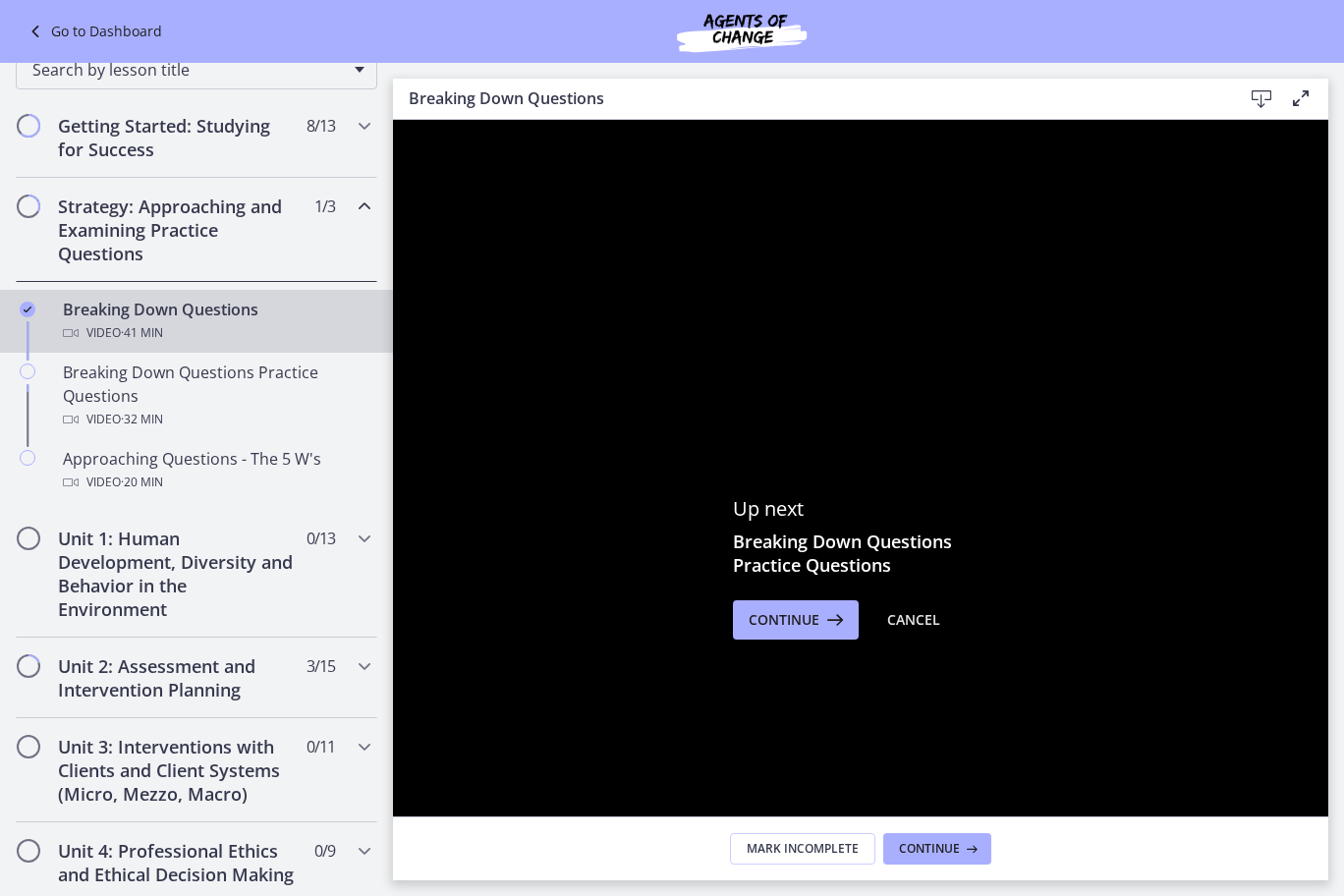 click 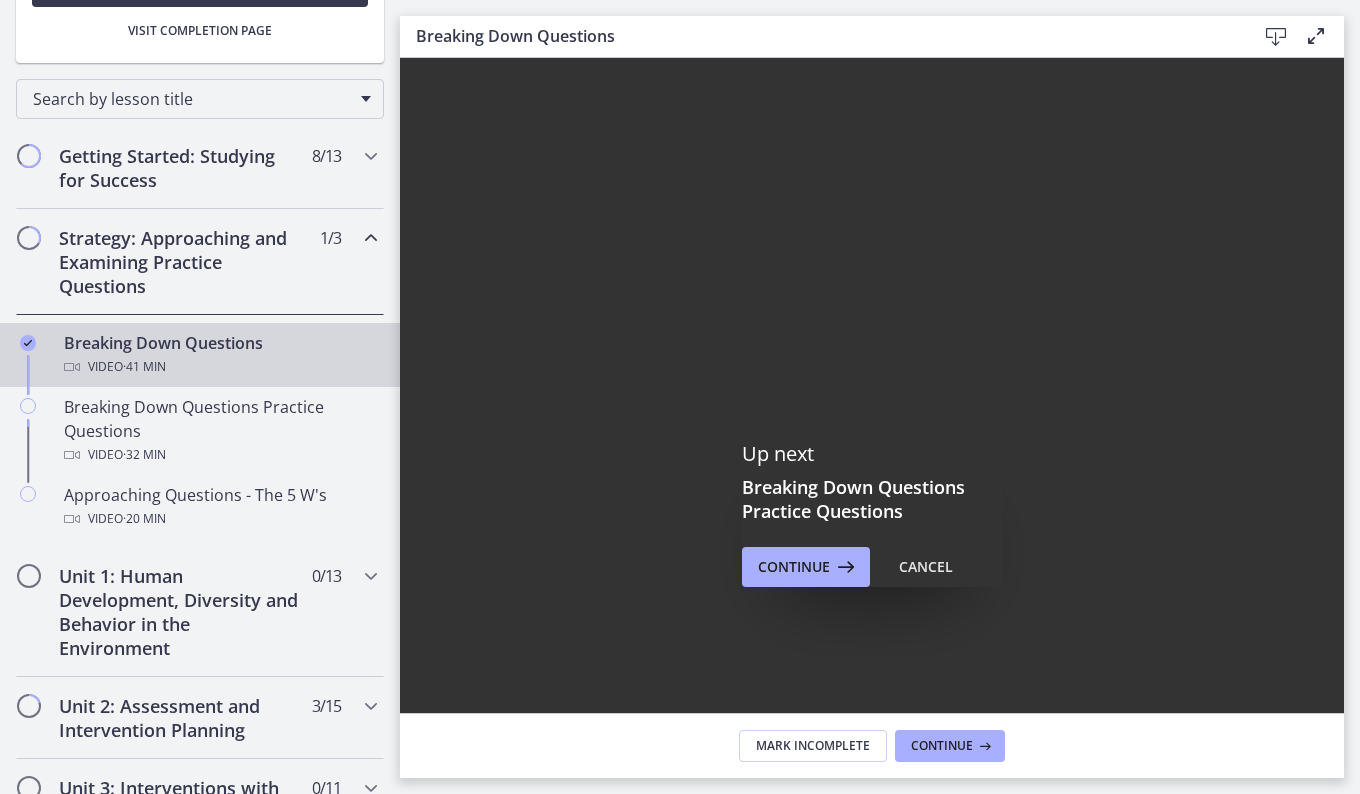 scroll, scrollTop: 412, scrollLeft: 0, axis: vertical 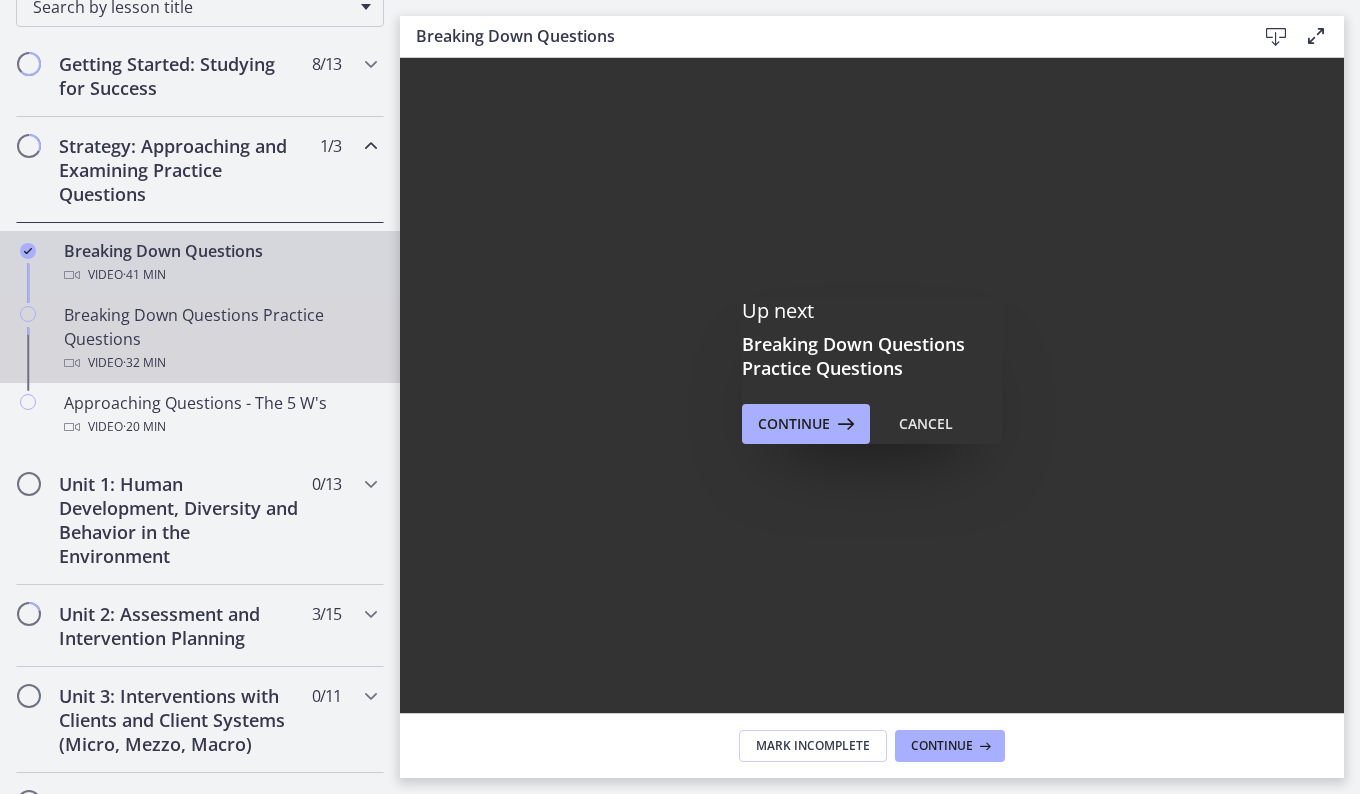 click on "Breaking Down Questions Practice Questions
Video
·  32 min" at bounding box center (220, 339) 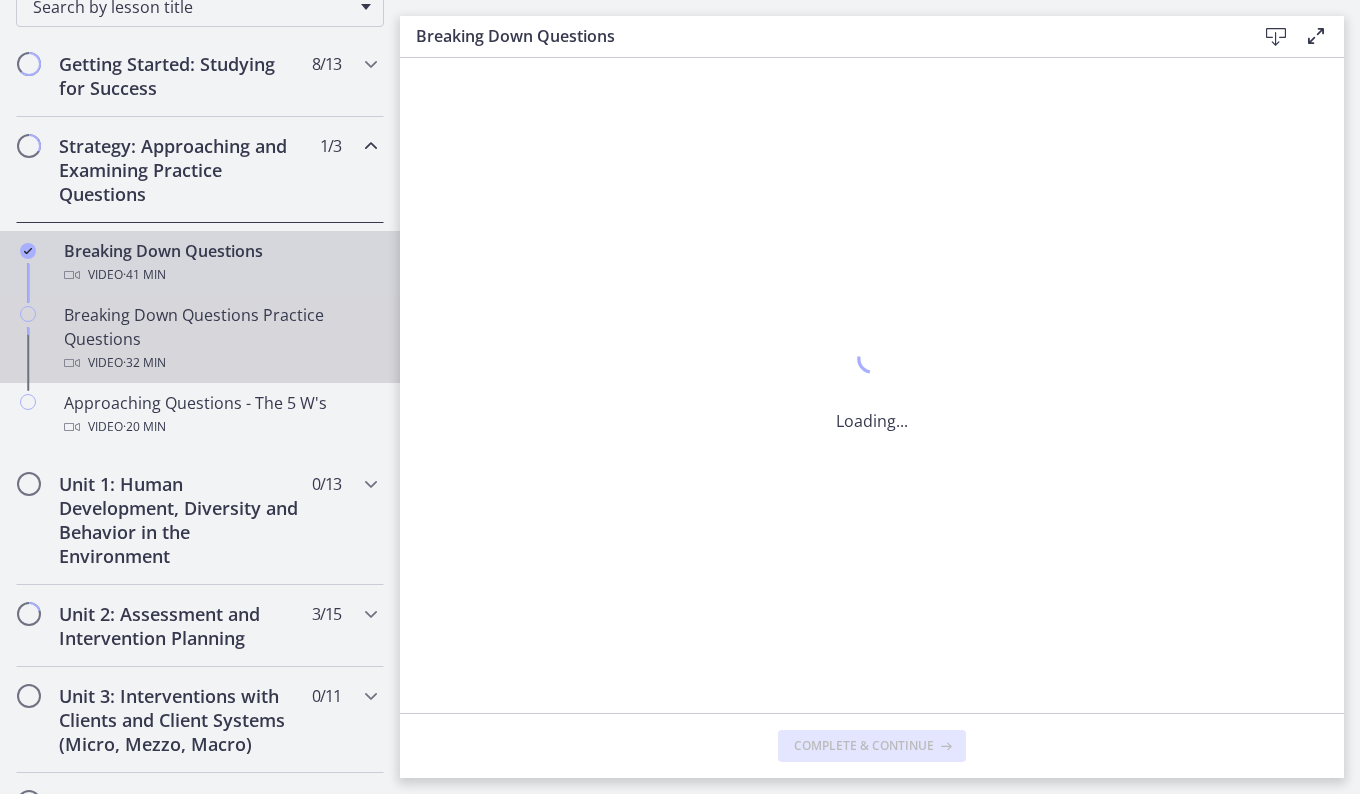 scroll, scrollTop: 0, scrollLeft: 0, axis: both 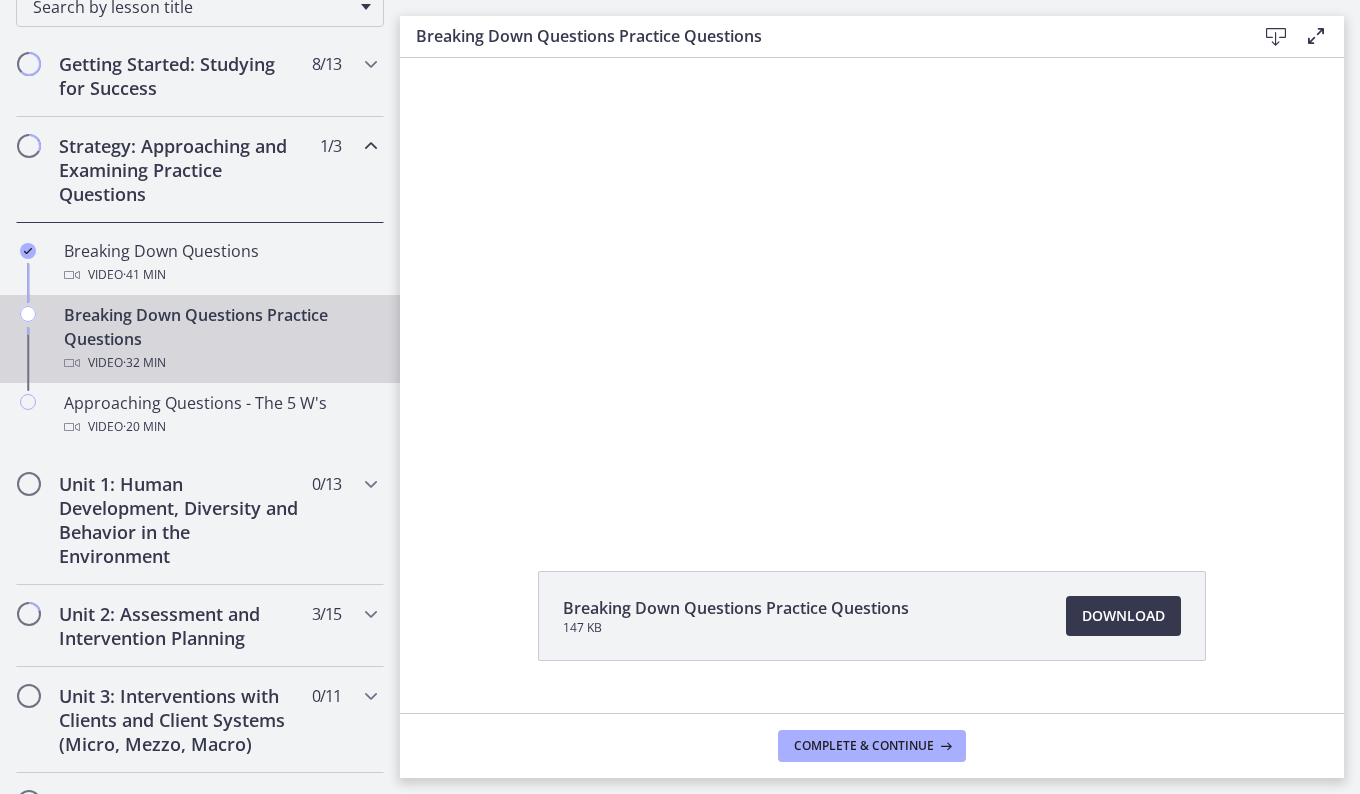 click at bounding box center (872, 291) 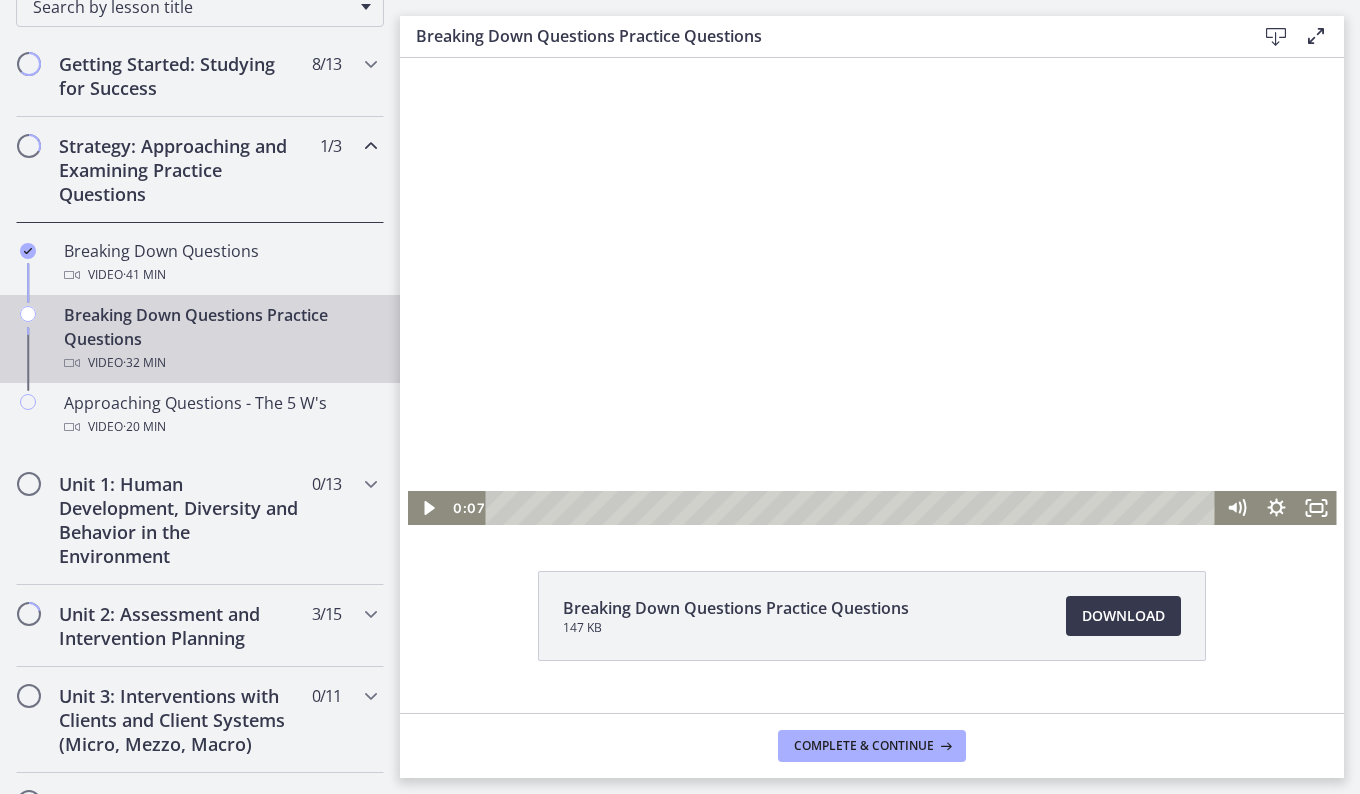 click 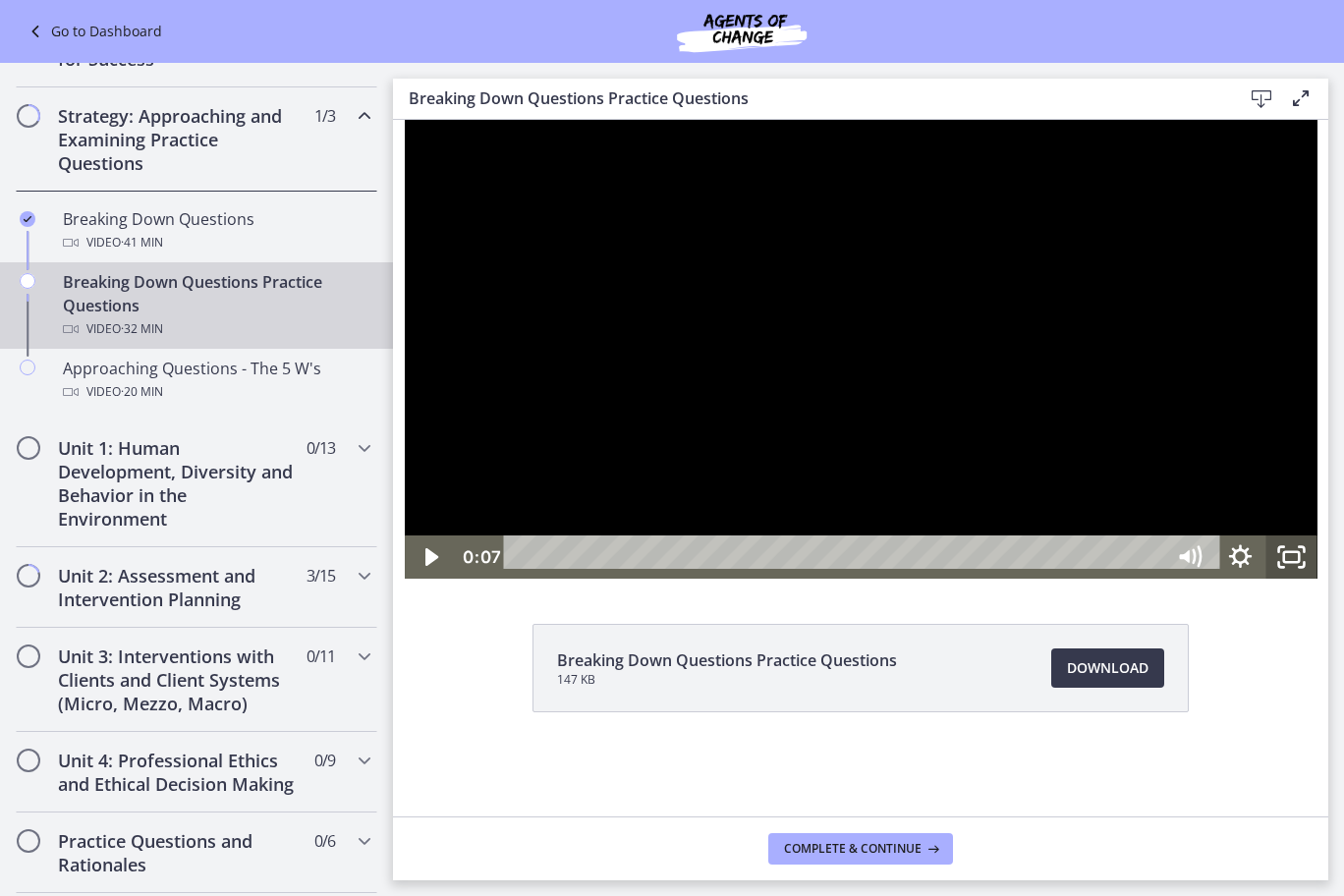 scroll, scrollTop: 314, scrollLeft: 0, axis: vertical 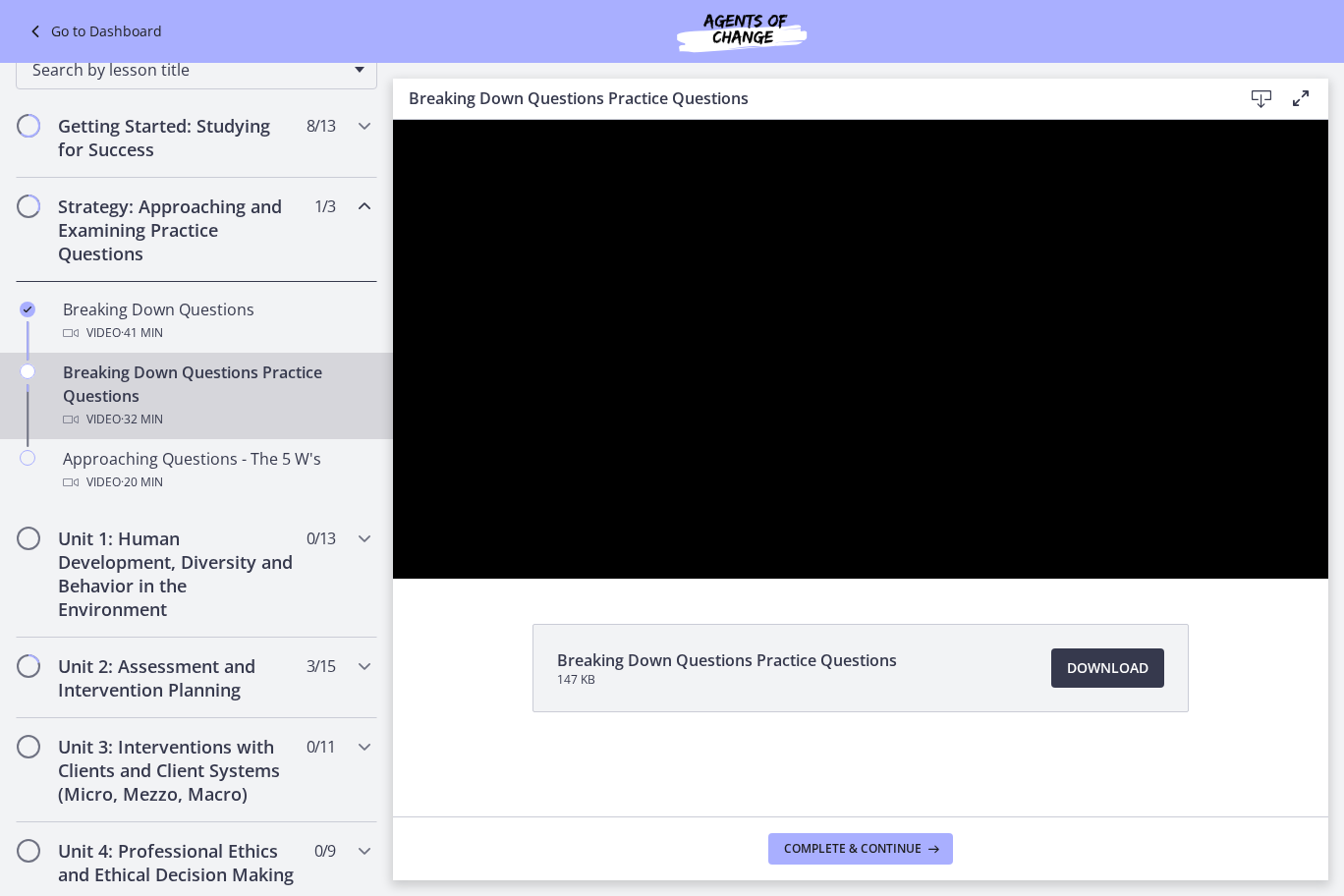 click at bounding box center (861, 349) 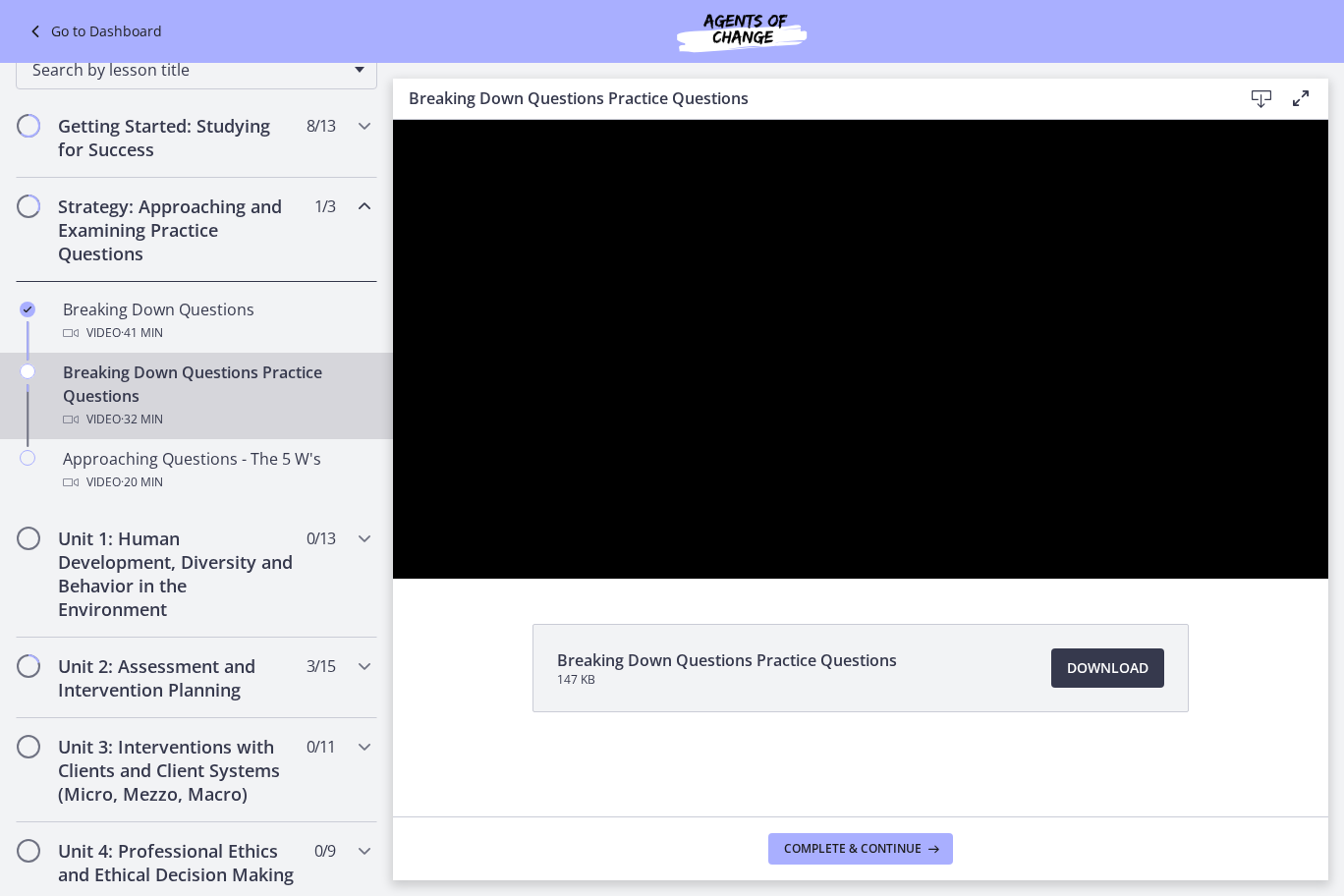 click at bounding box center (861, 349) 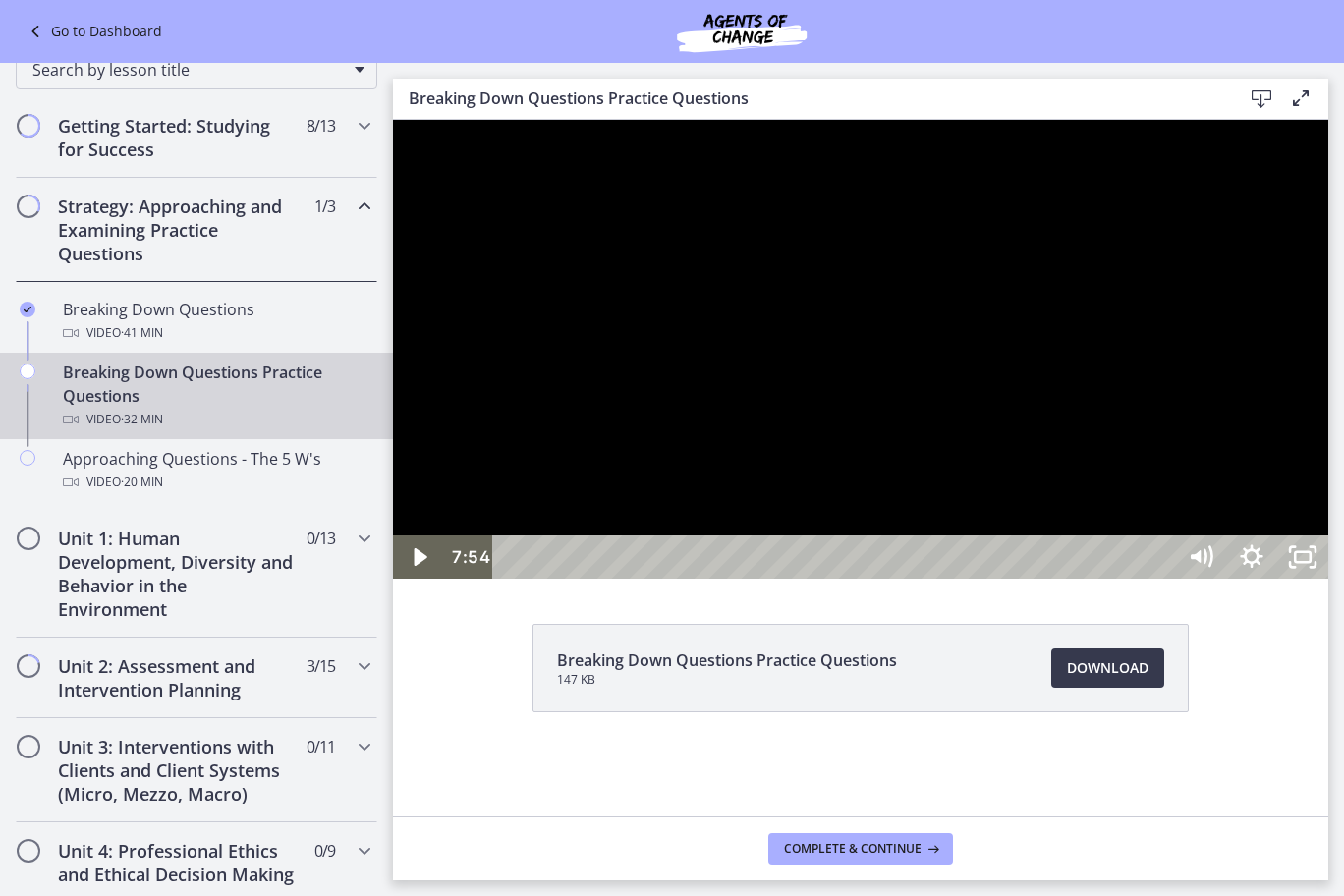 click at bounding box center (861, 349) 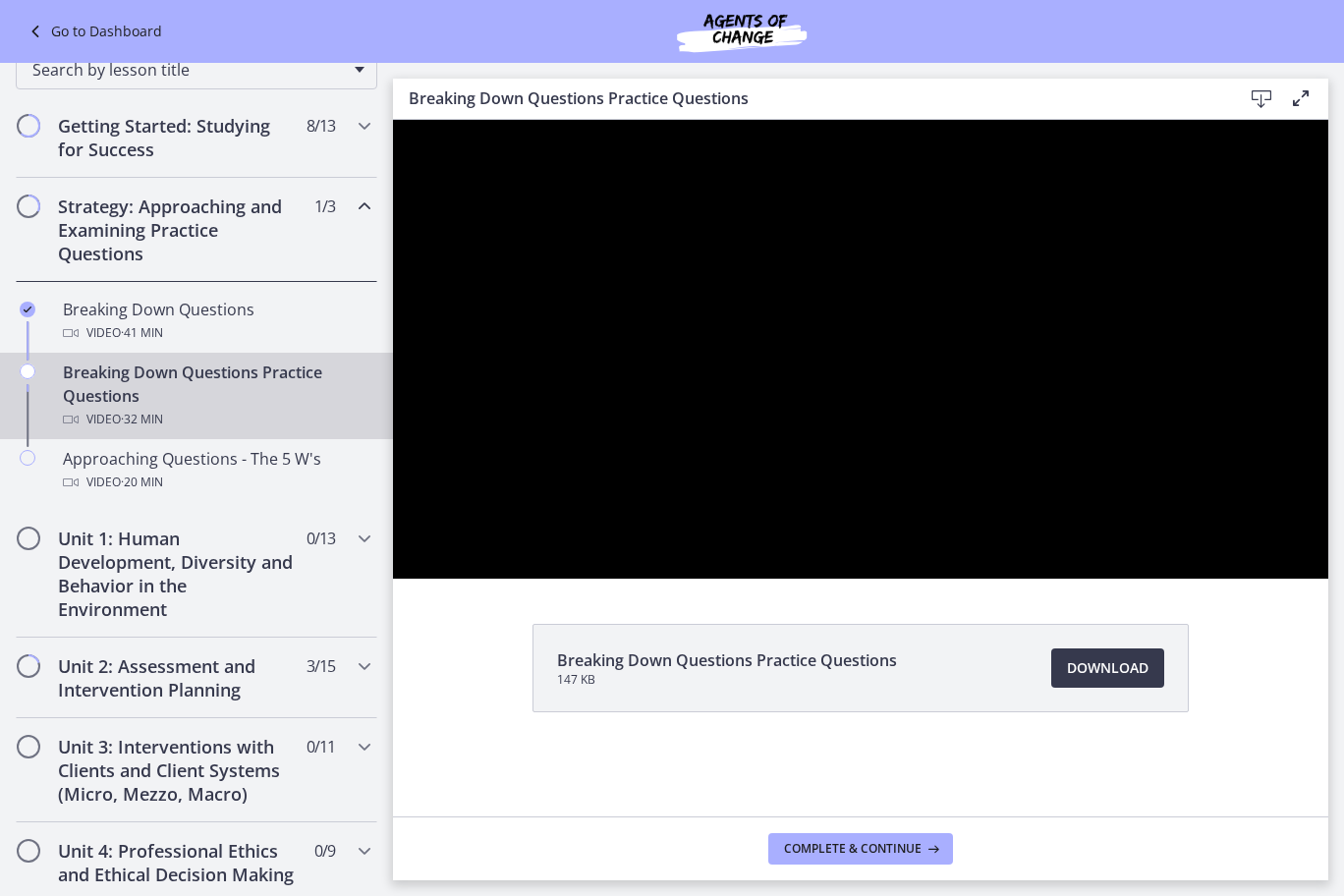 click at bounding box center (861, 349) 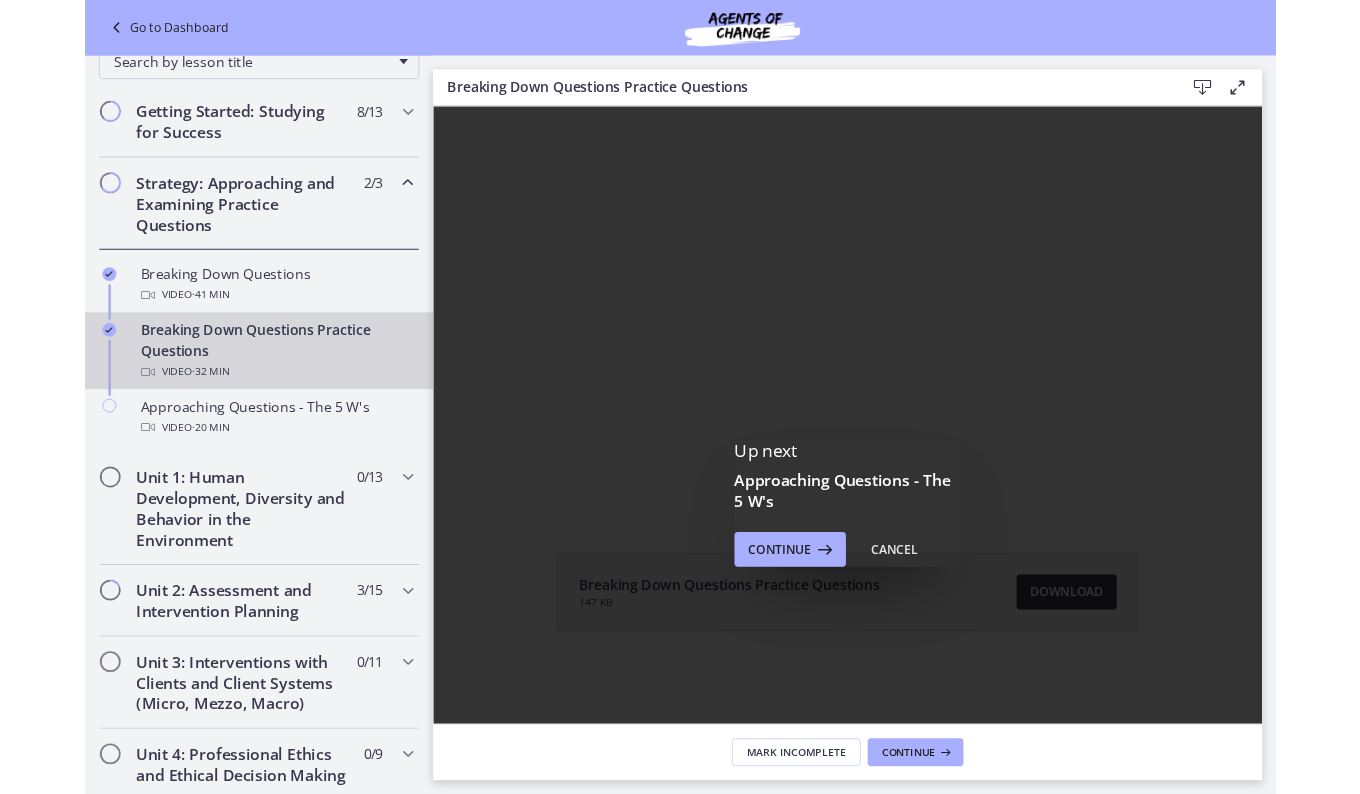 scroll, scrollTop: 0, scrollLeft: 0, axis: both 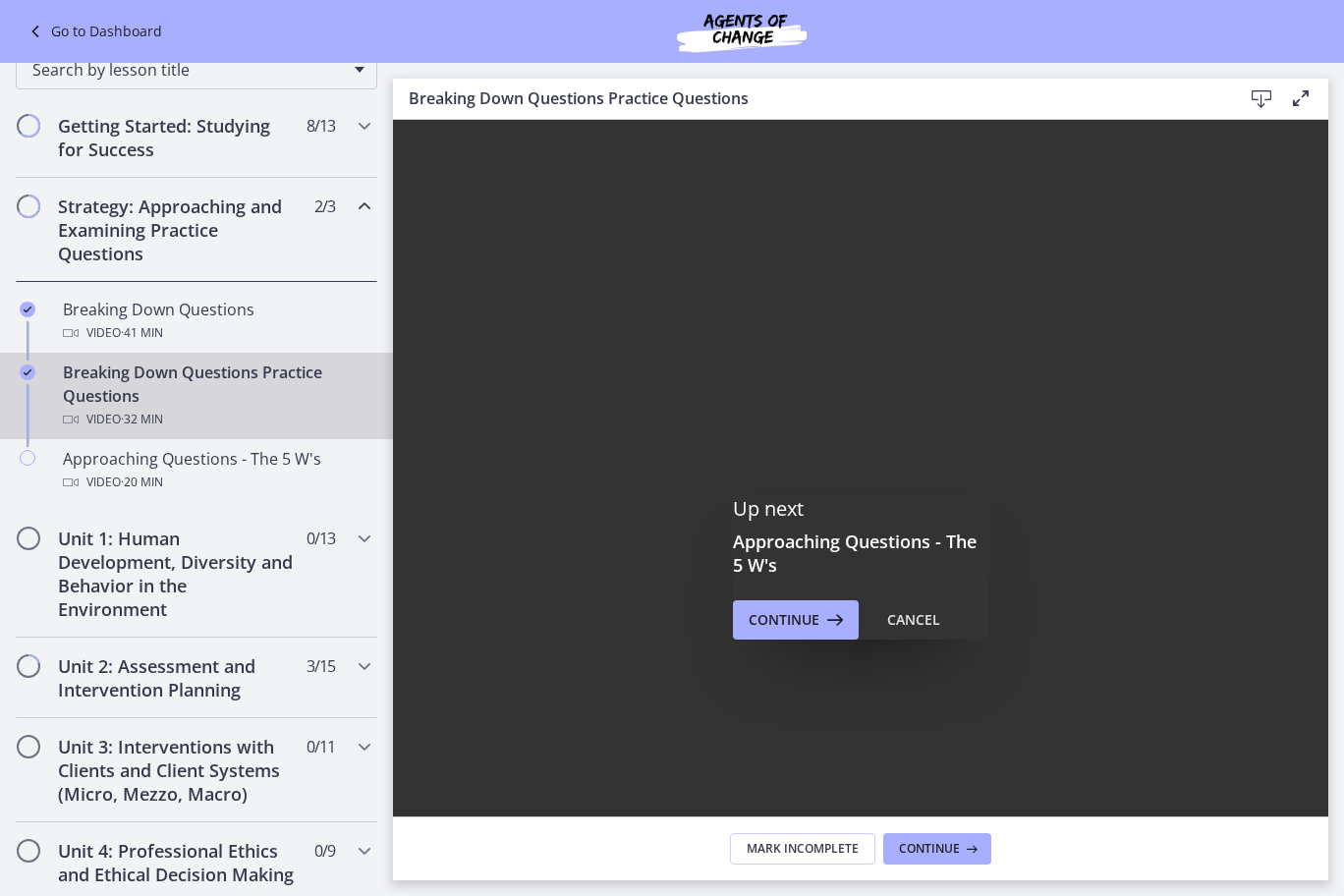 click at bounding box center (1065, 458) 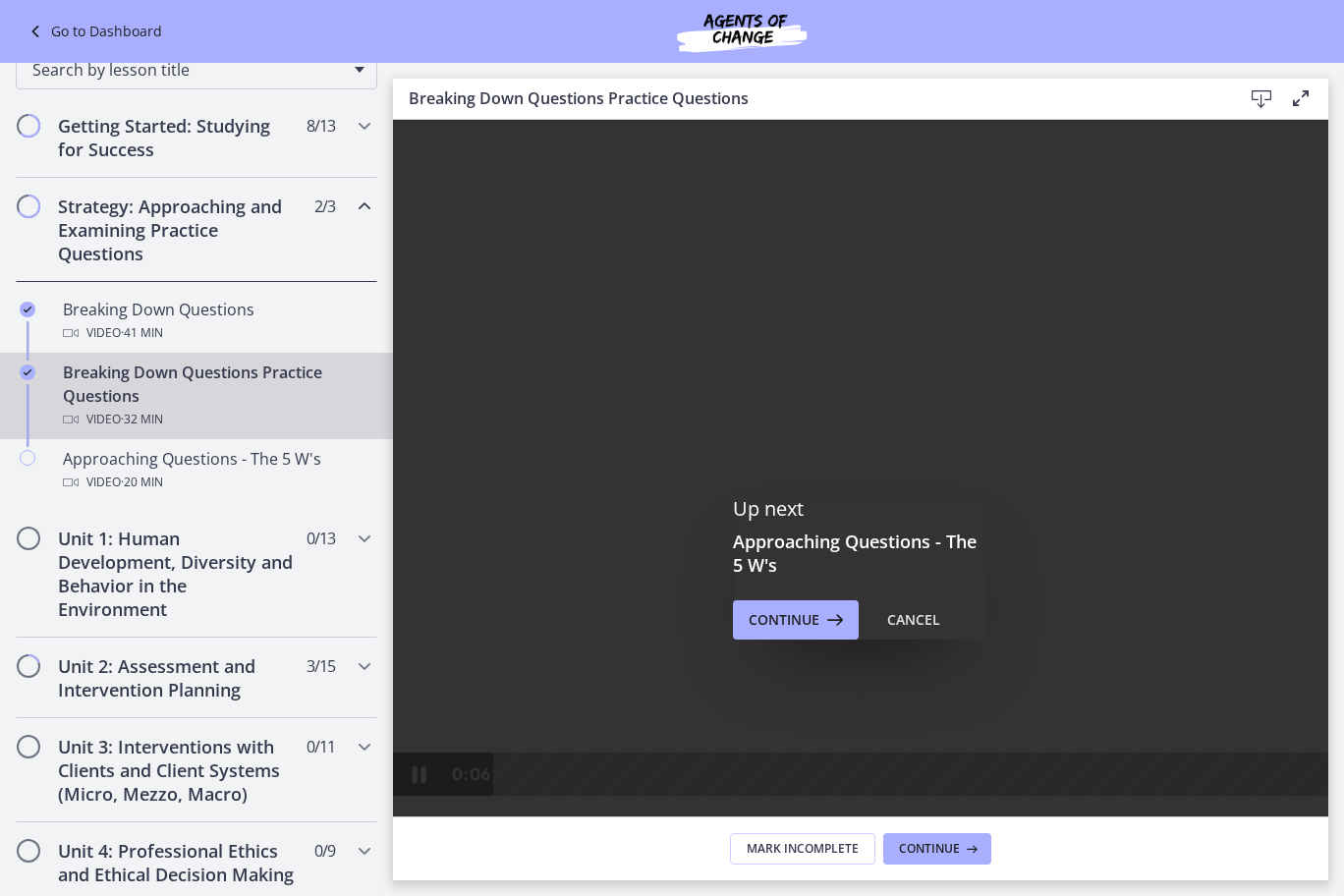 click 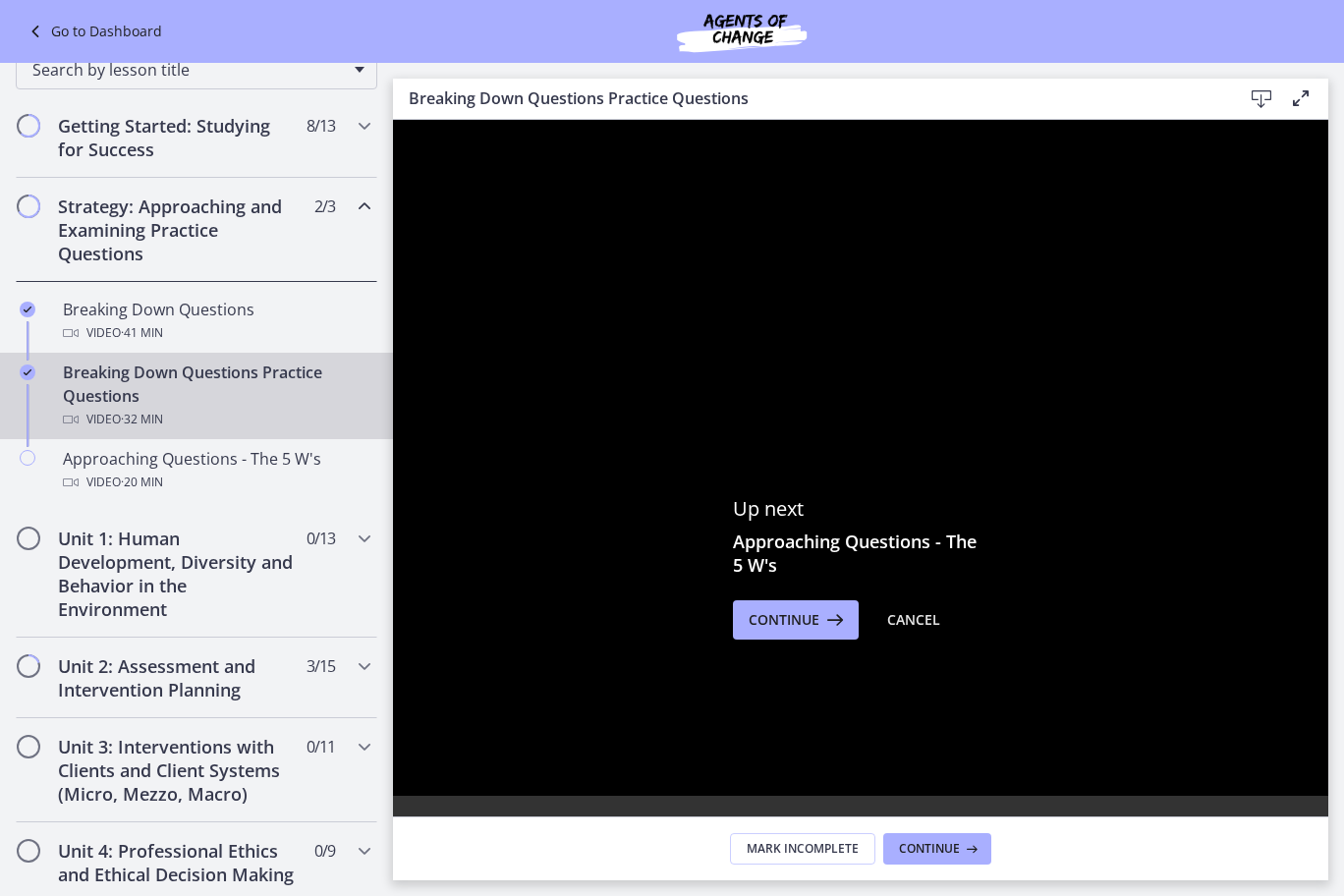 click at bounding box center [861, 458] 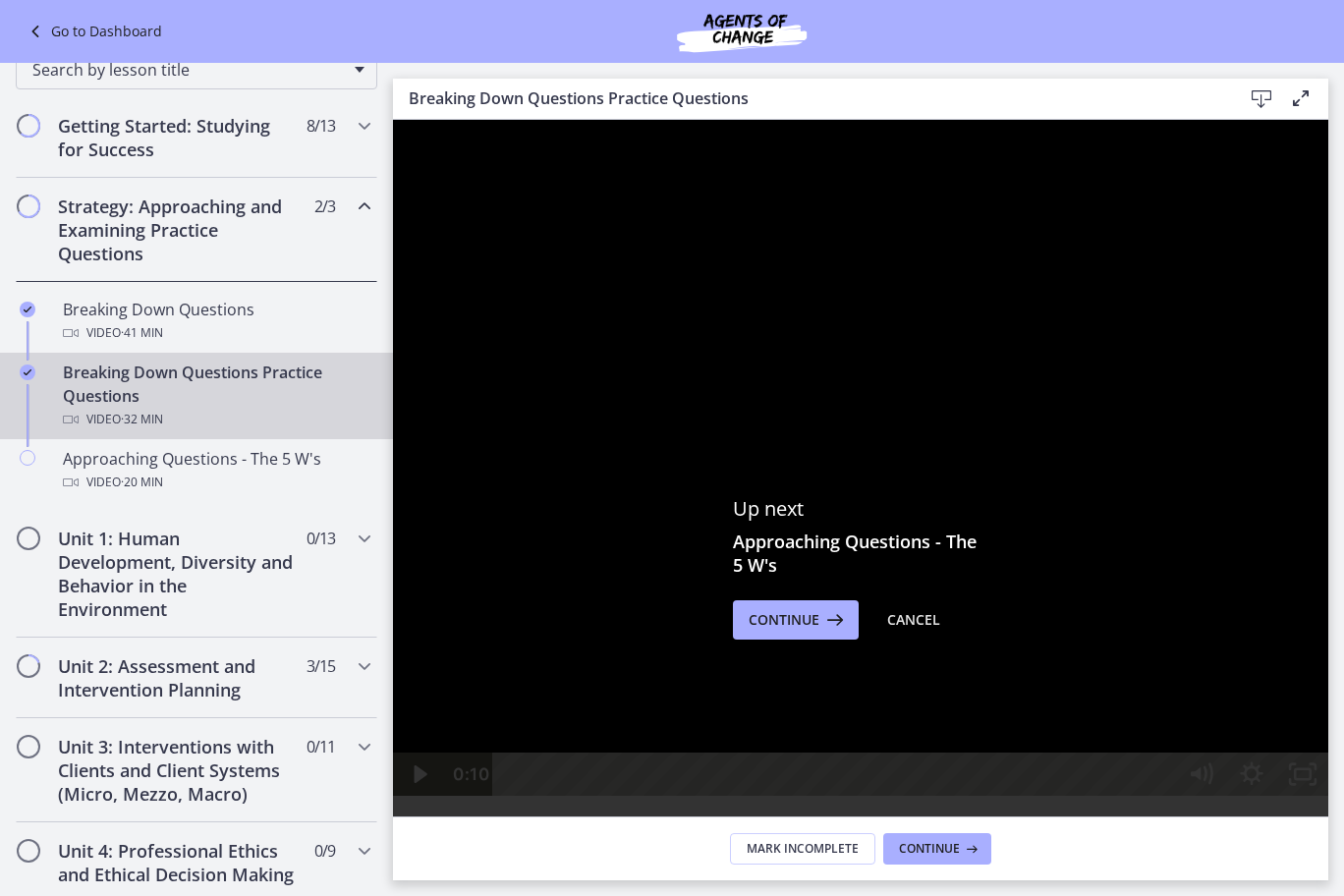 click 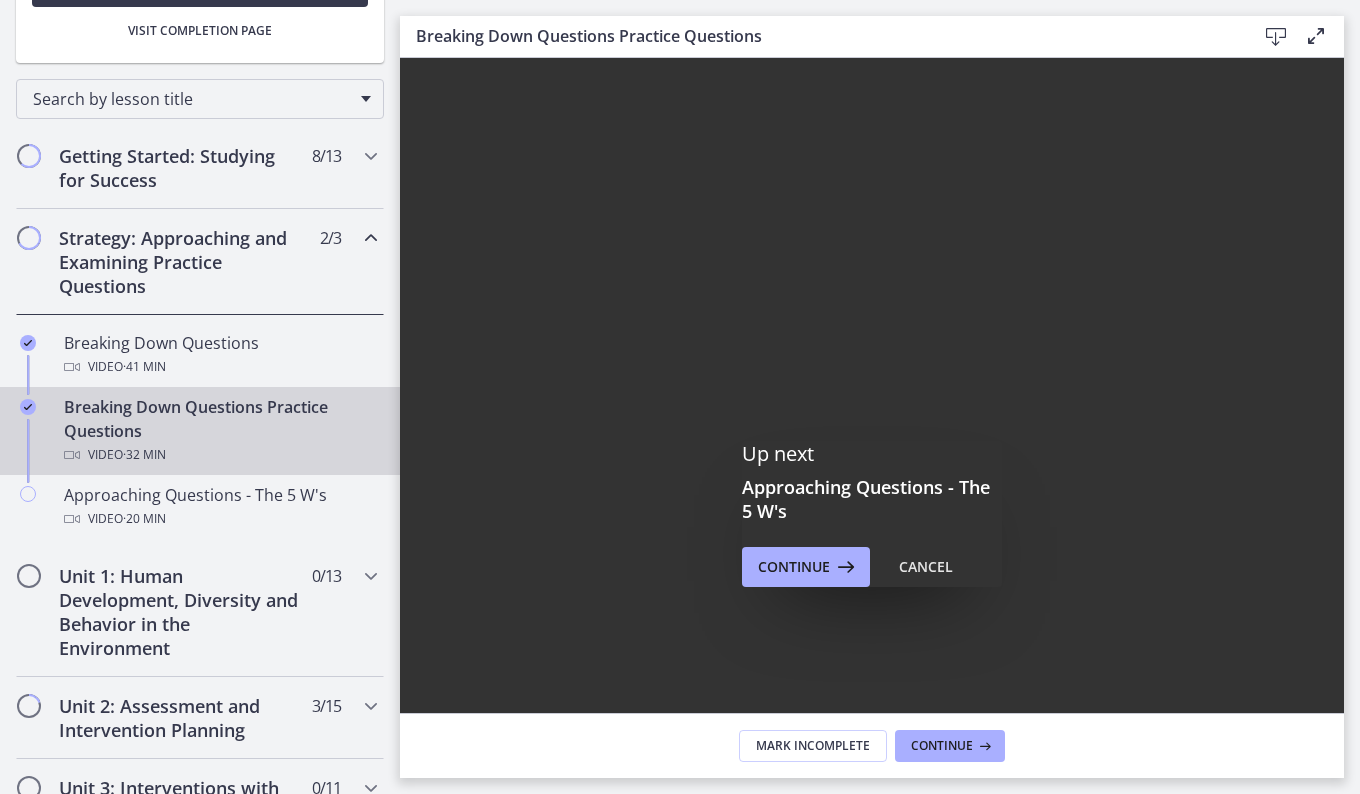 scroll, scrollTop: 412, scrollLeft: 0, axis: vertical 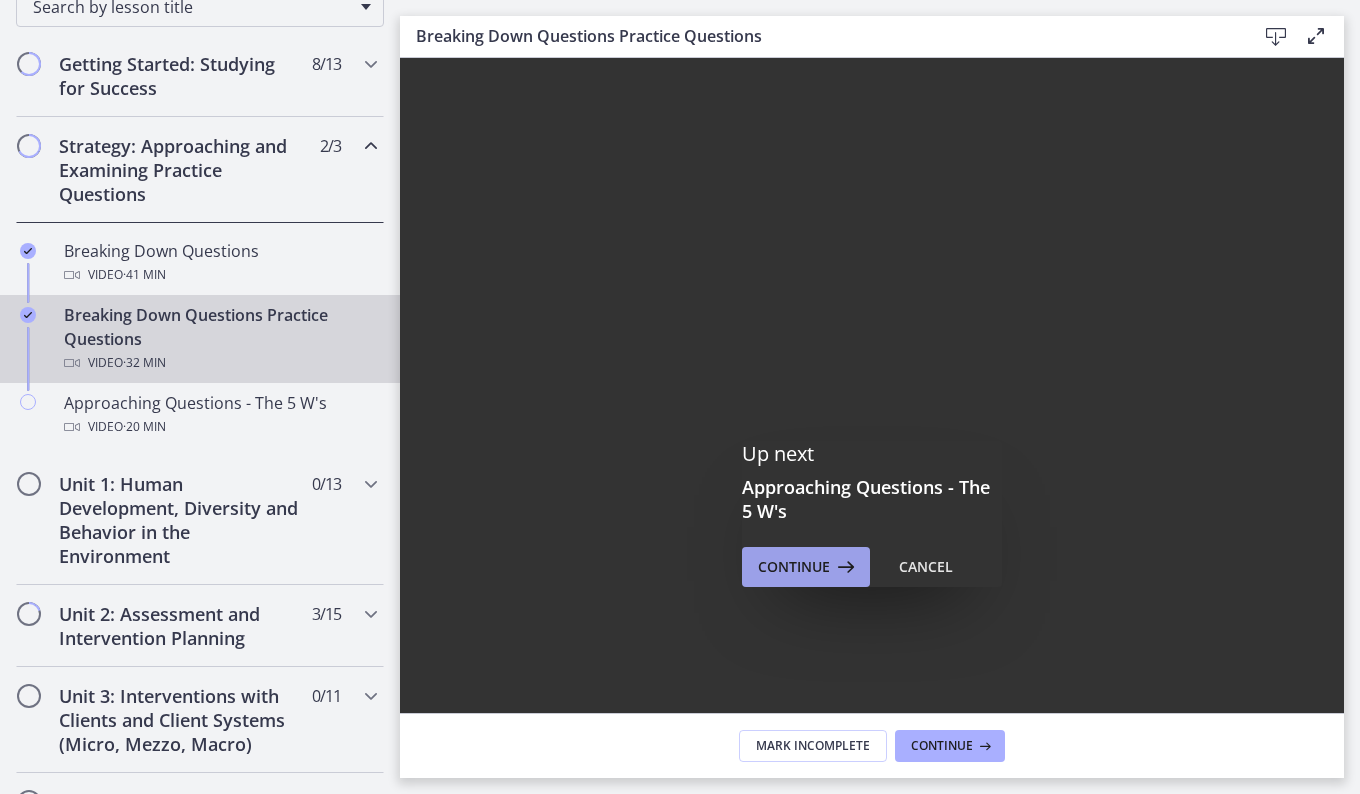 click on "Continue" at bounding box center [794, 567] 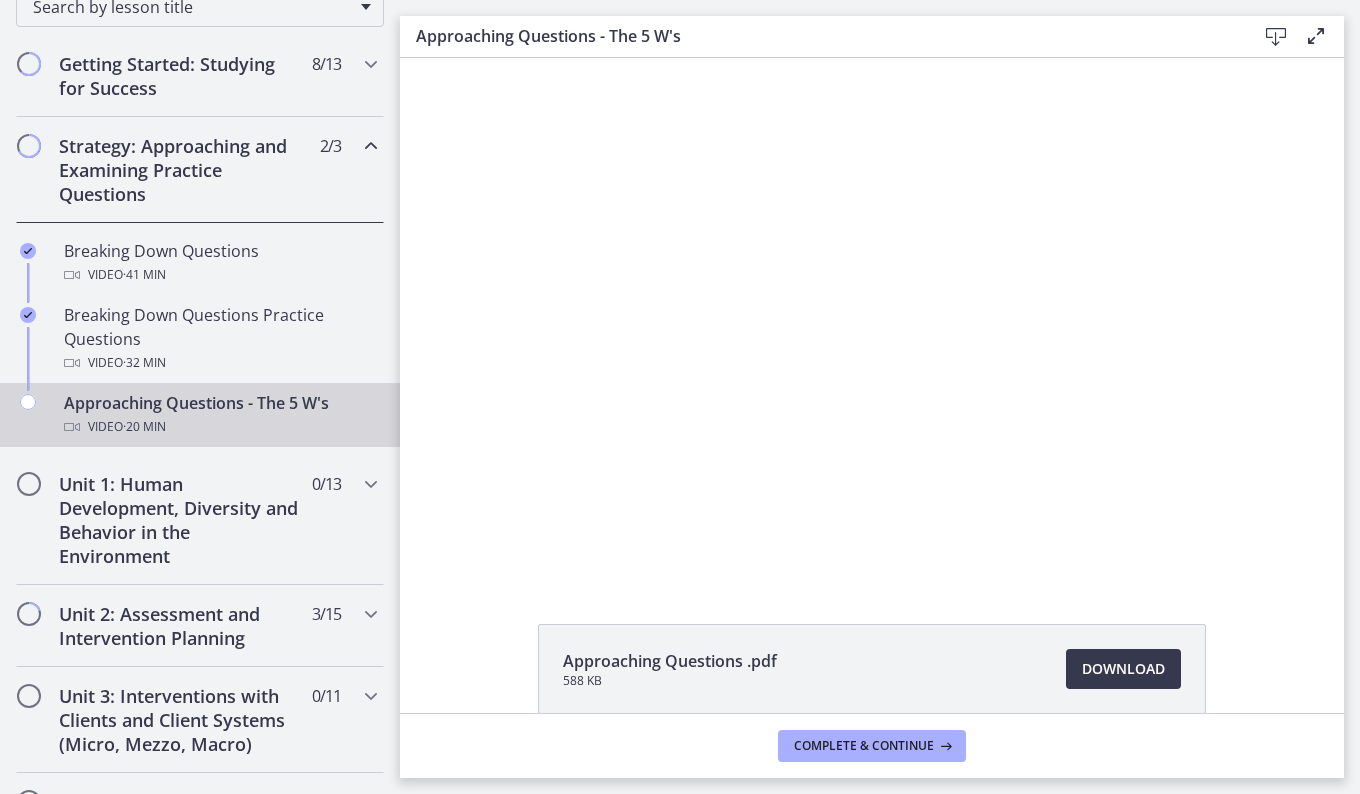 scroll, scrollTop: 0, scrollLeft: 0, axis: both 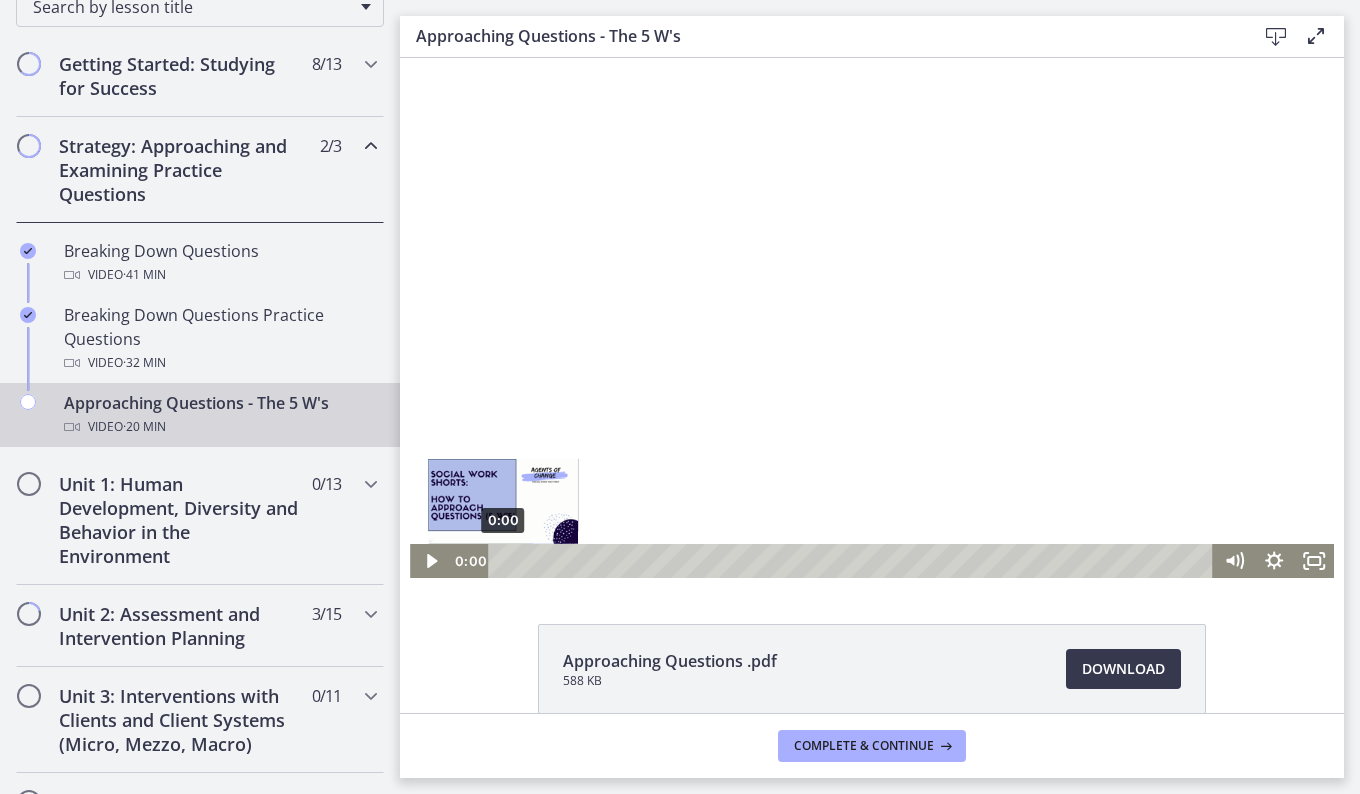 click 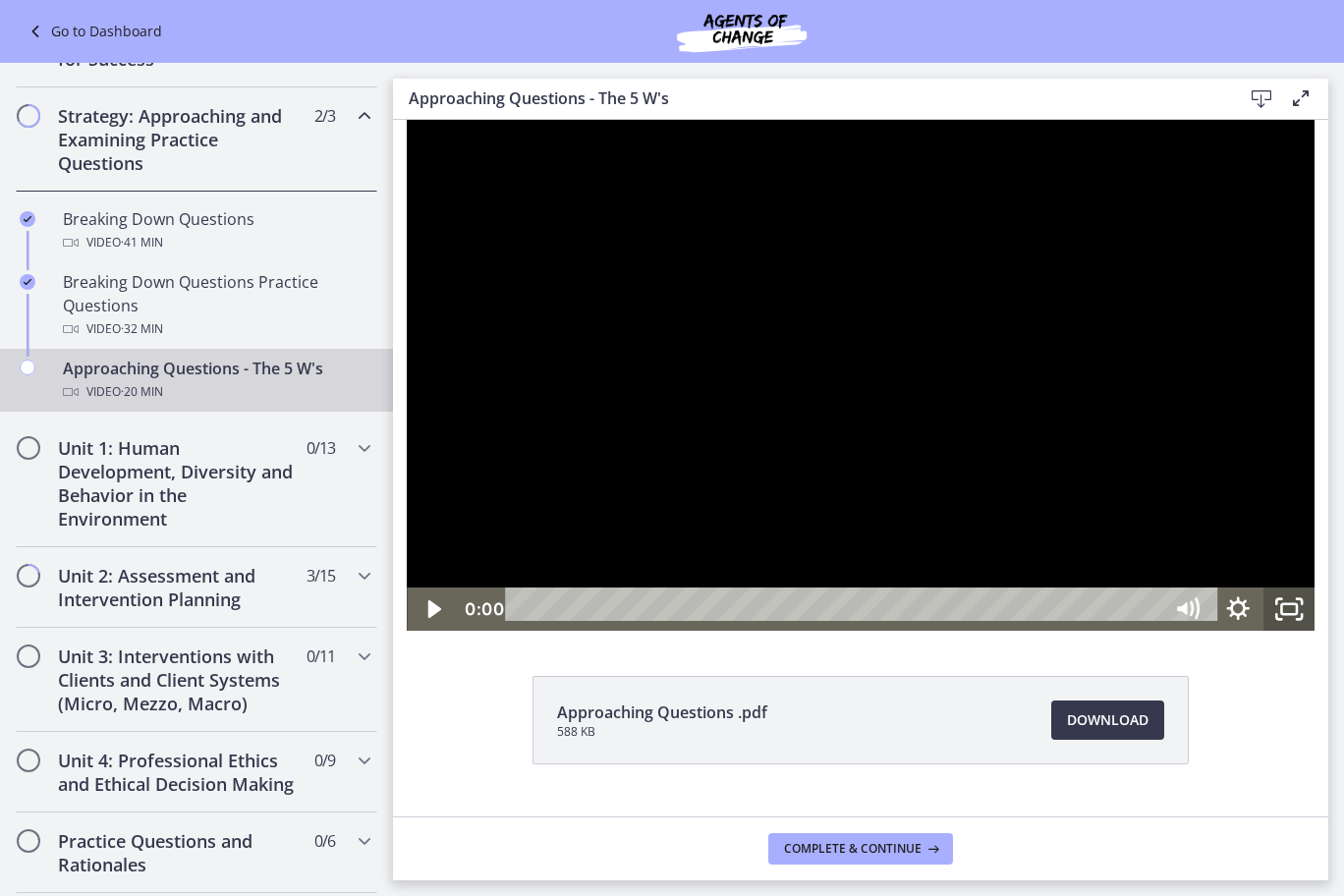 scroll, scrollTop: 0, scrollLeft: 0, axis: both 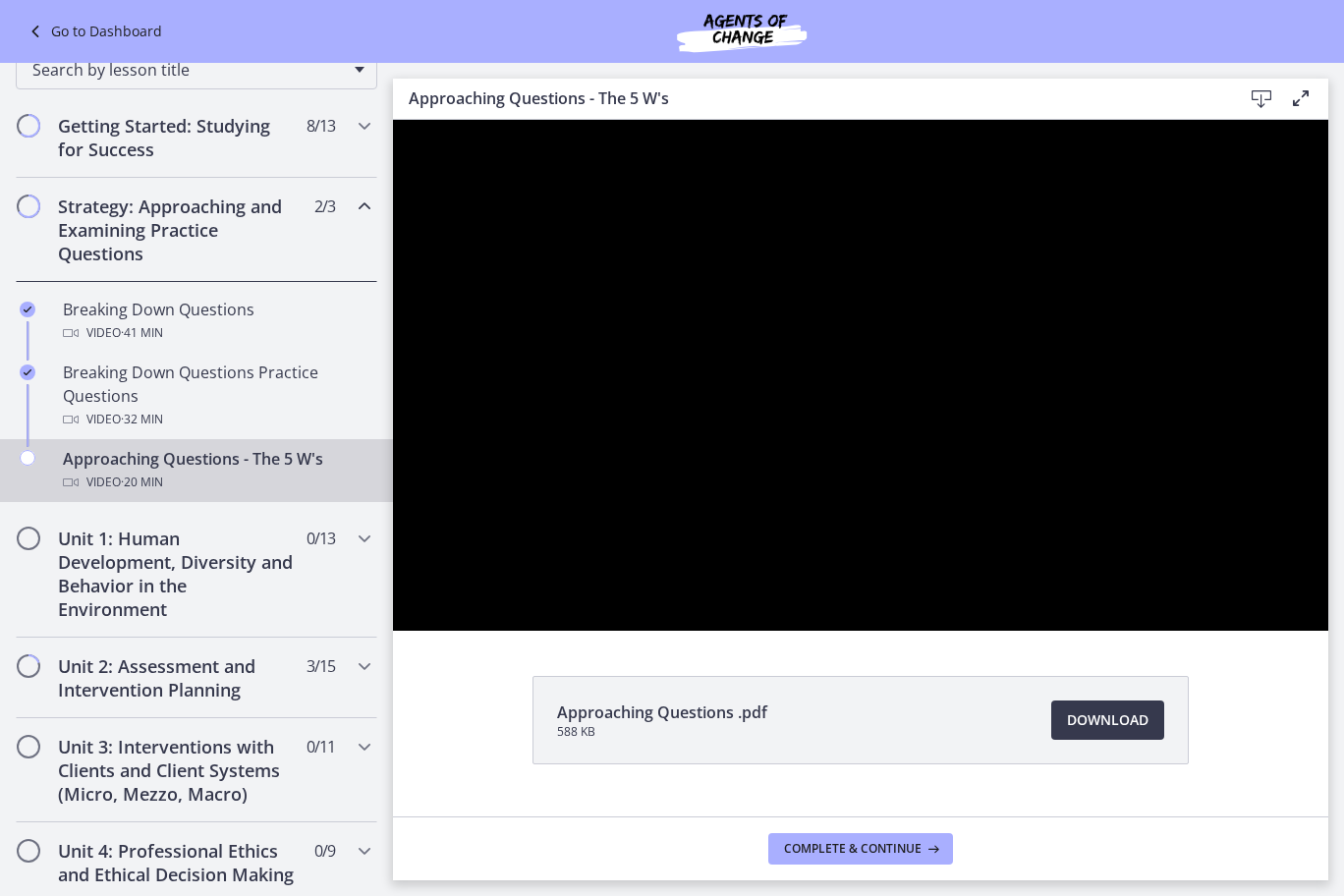 click at bounding box center [861, 375] 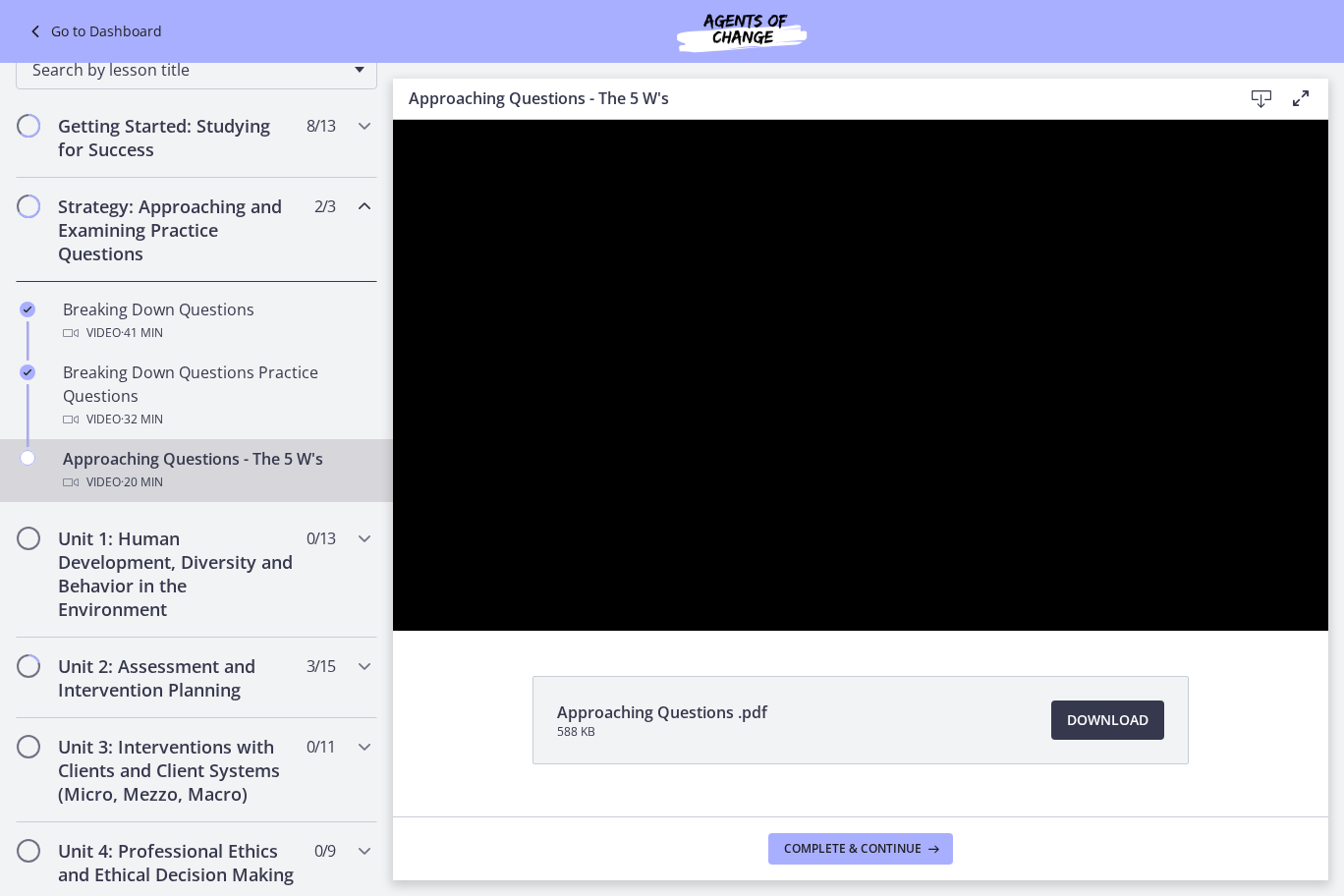 click at bounding box center (861, 375) 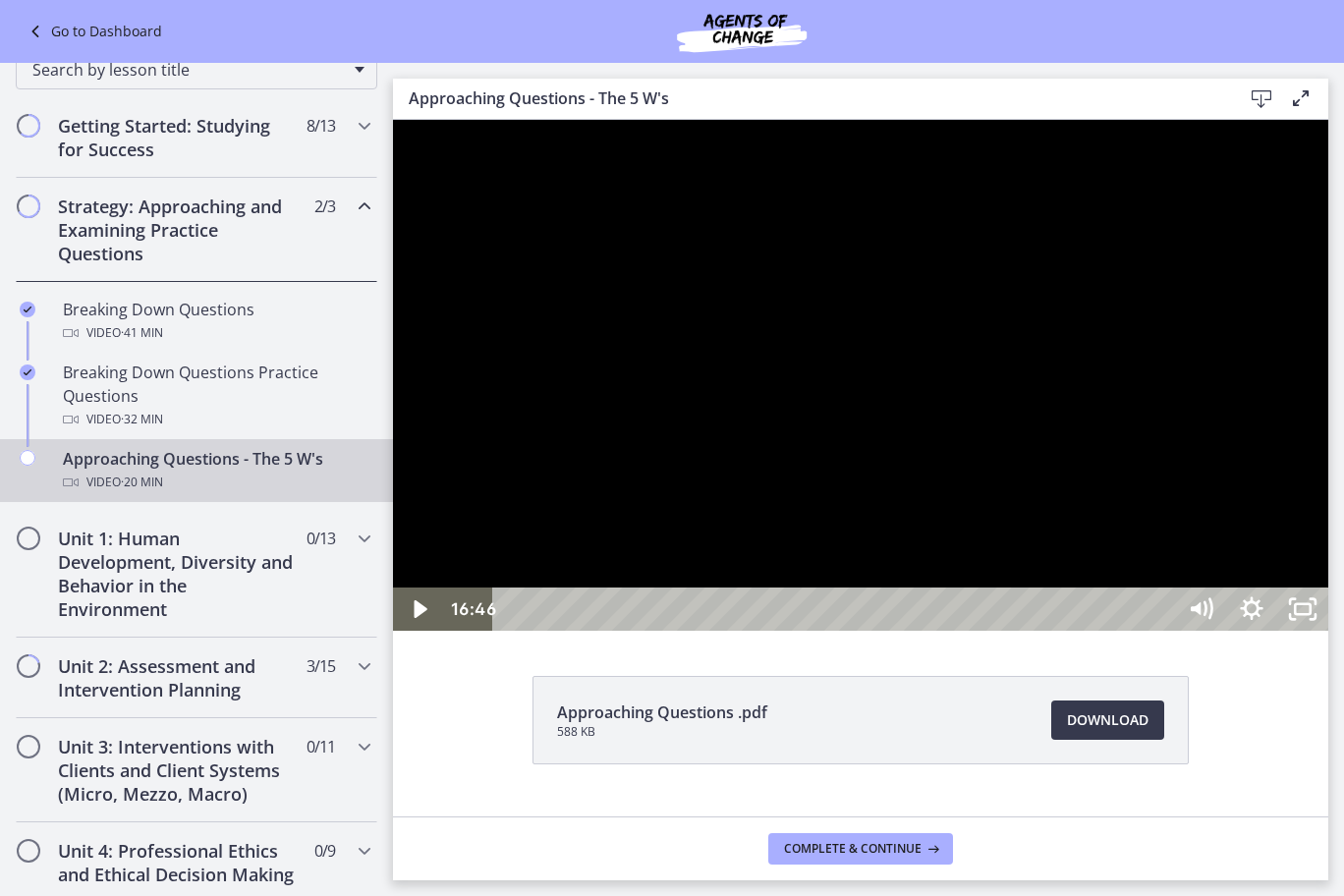 click at bounding box center (861, 375) 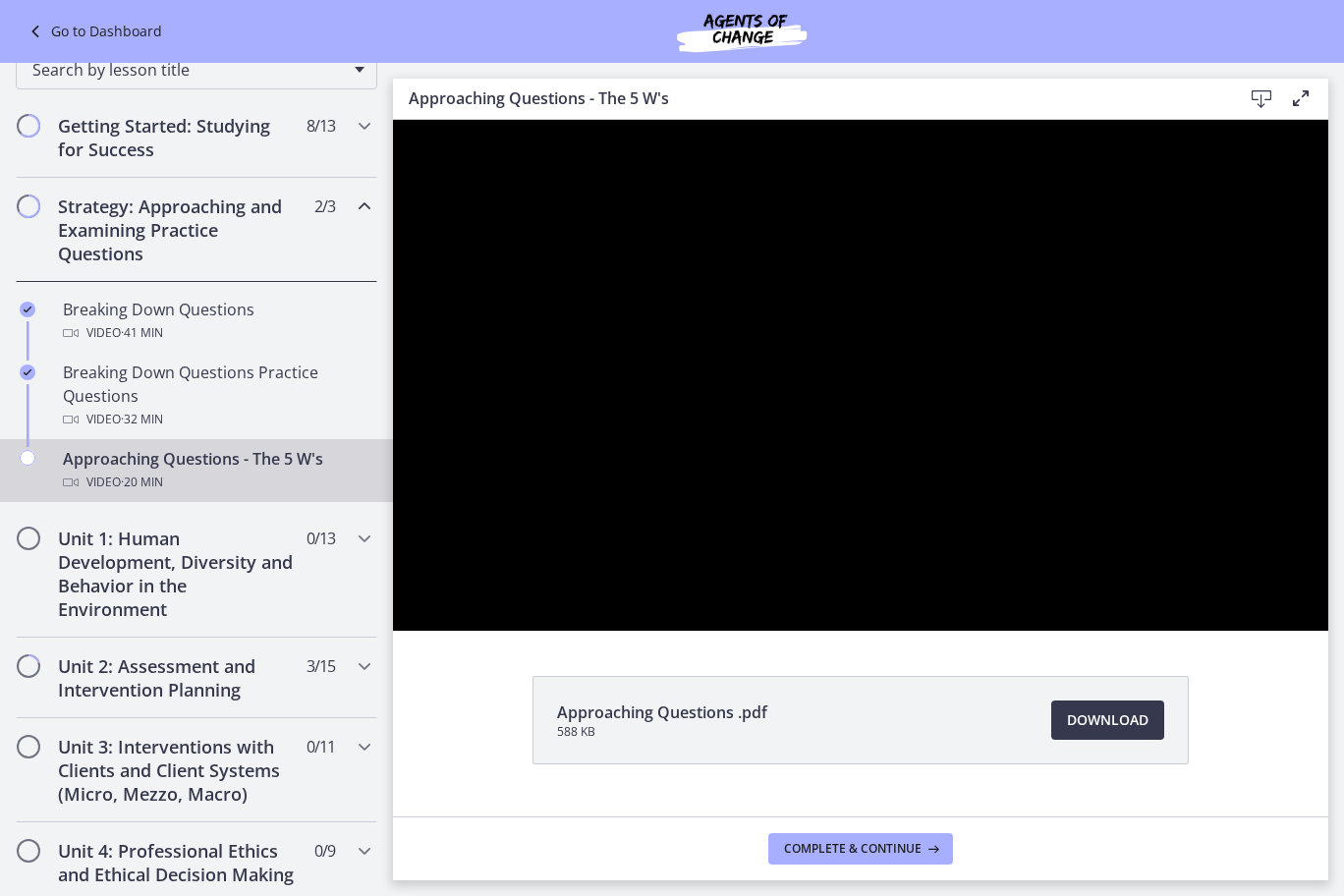 click at bounding box center (861, 375) 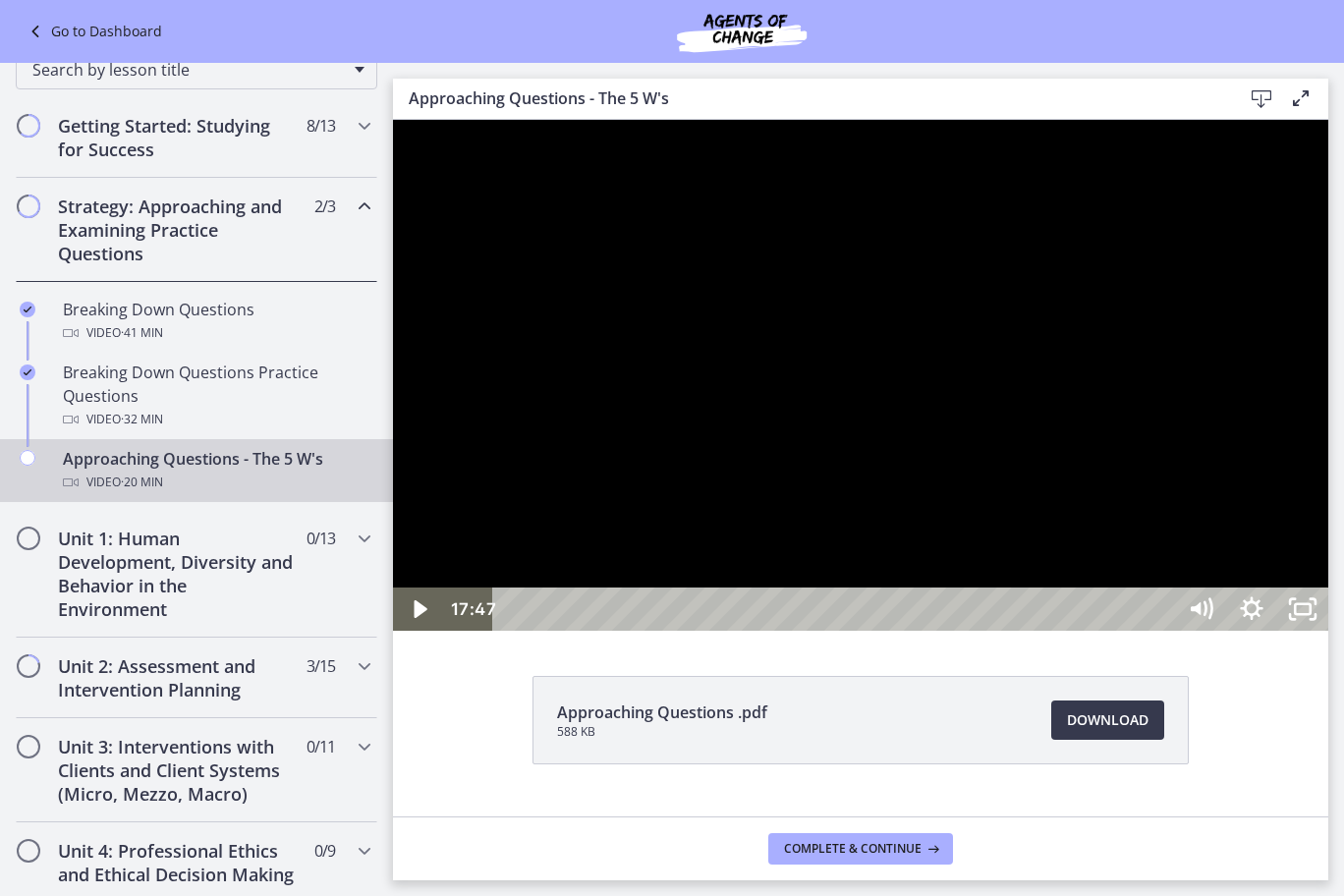 click at bounding box center (861, 375) 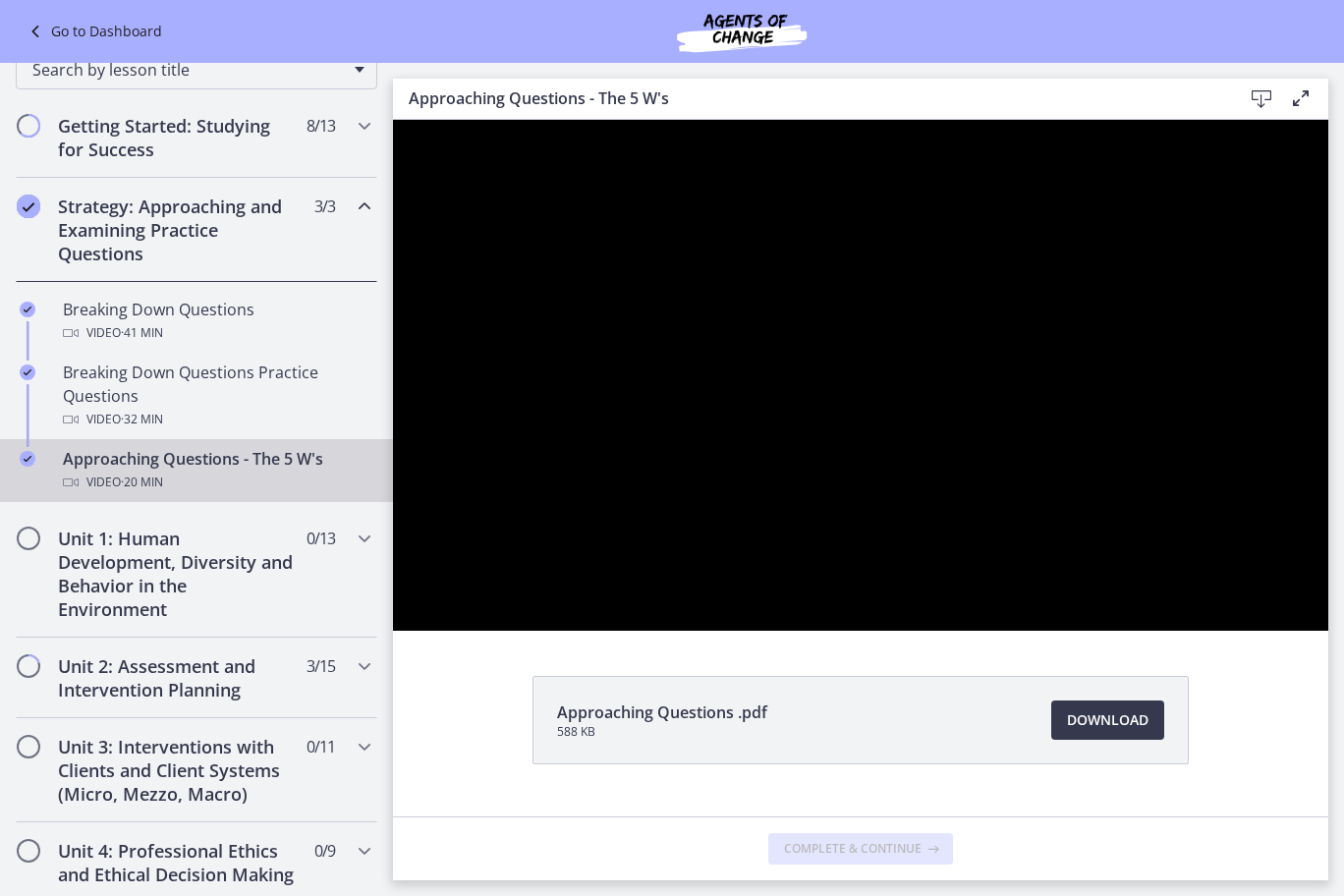 click at bounding box center (861, 375) 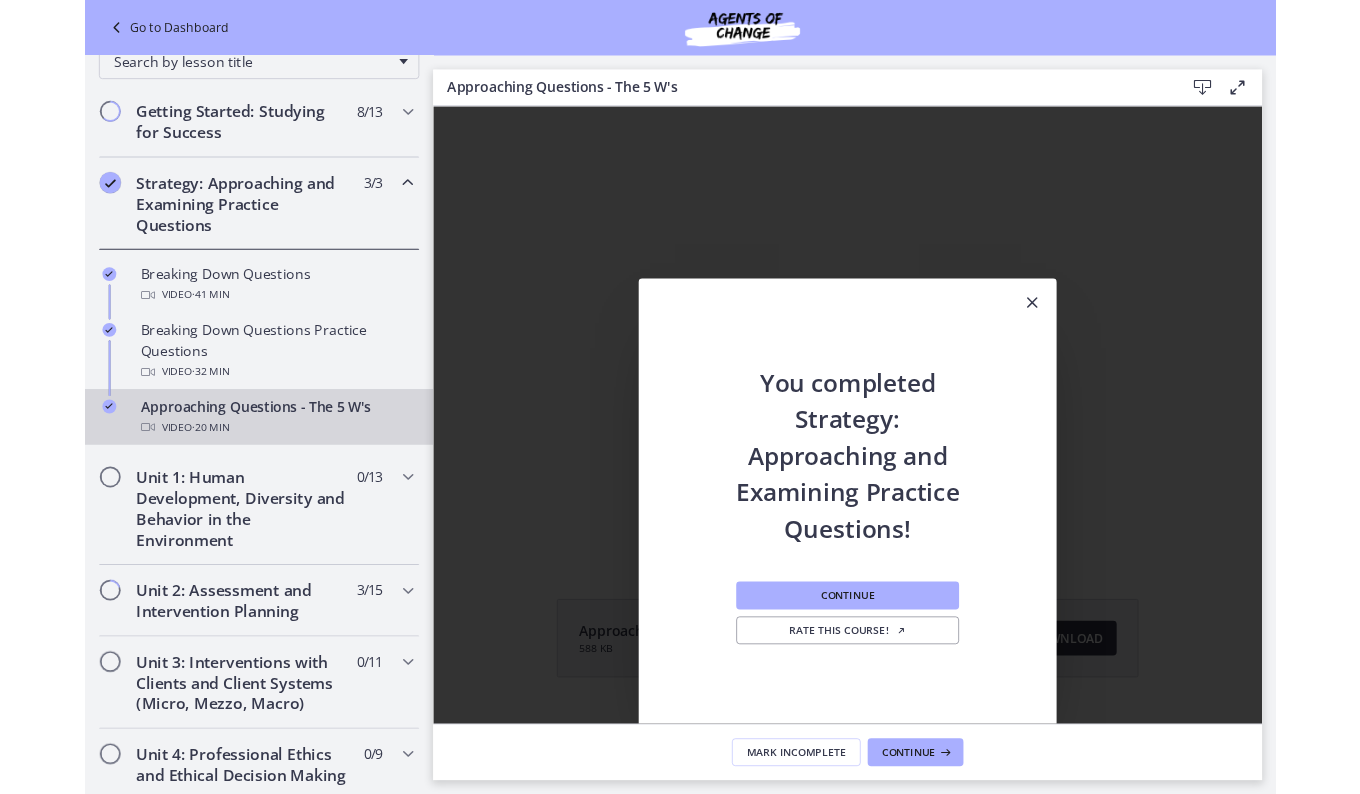 scroll, scrollTop: 0, scrollLeft: 0, axis: both 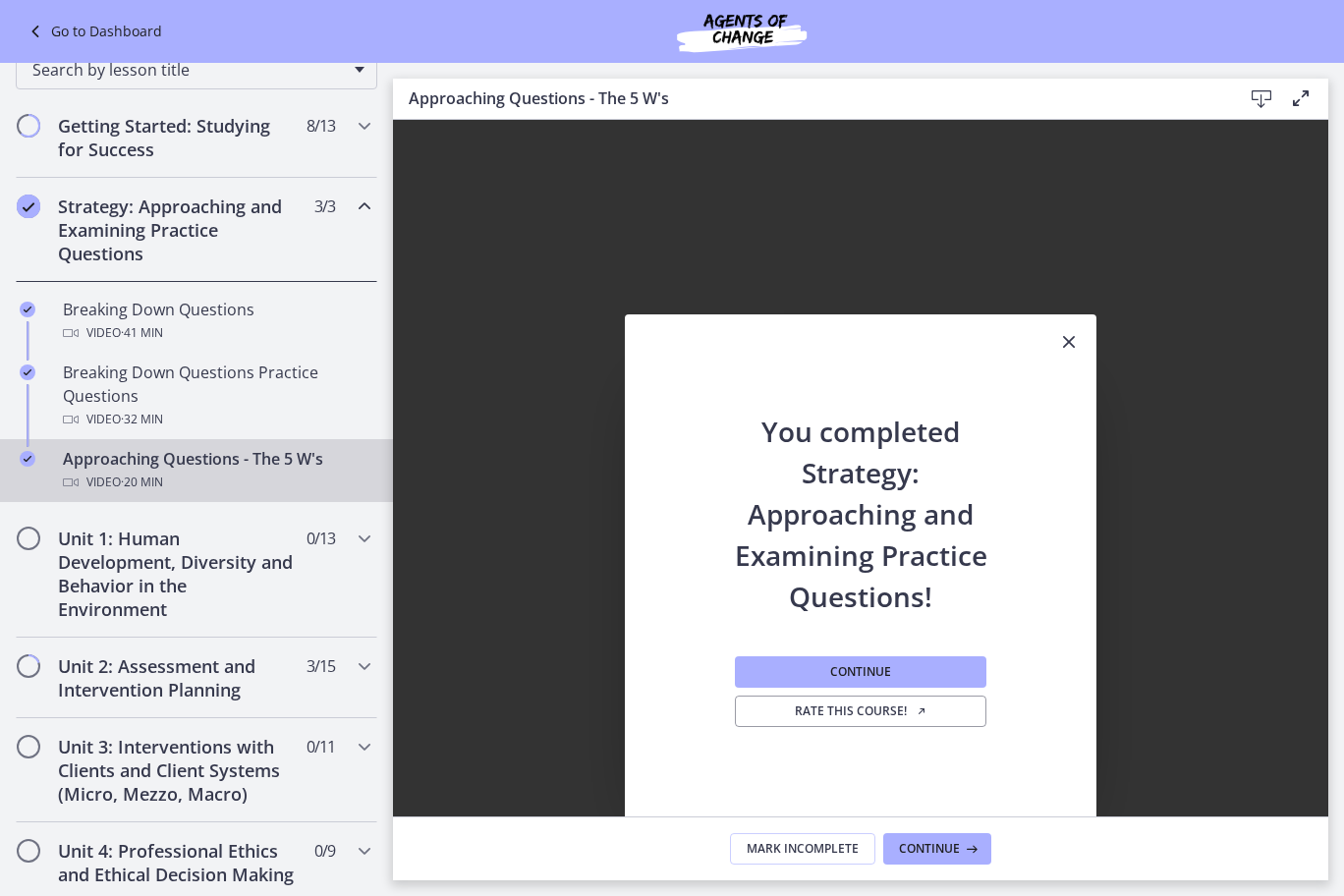 click at bounding box center (861, 498) 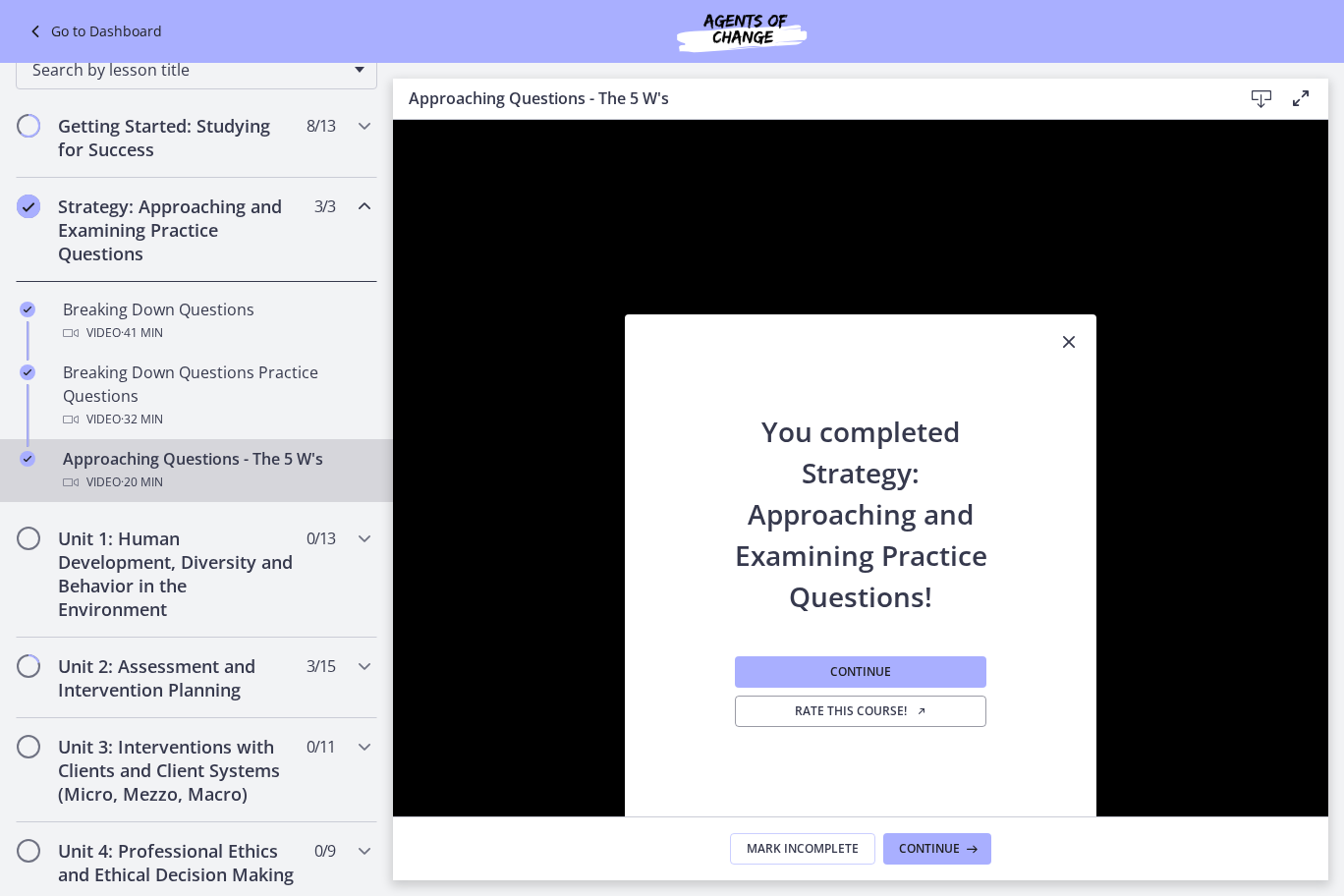 click 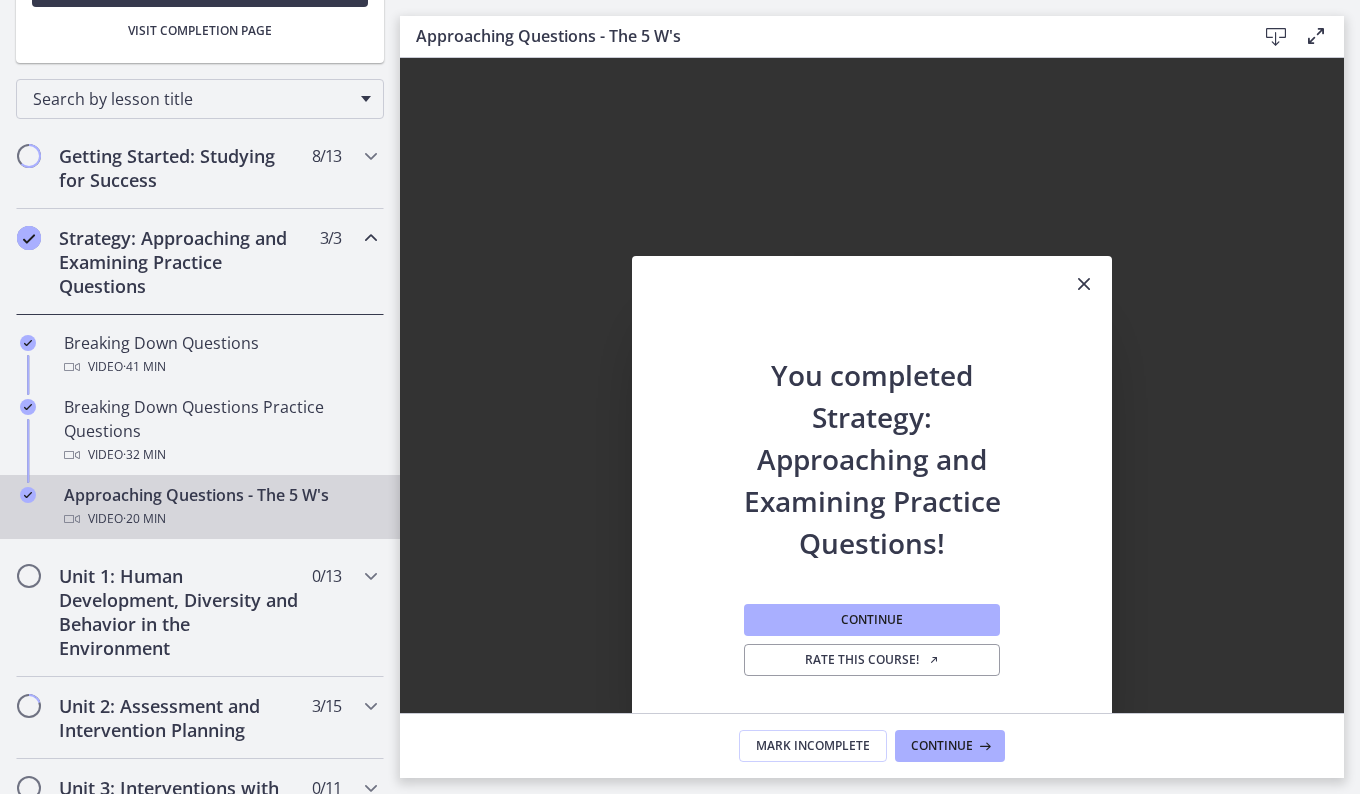 scroll, scrollTop: 412, scrollLeft: 0, axis: vertical 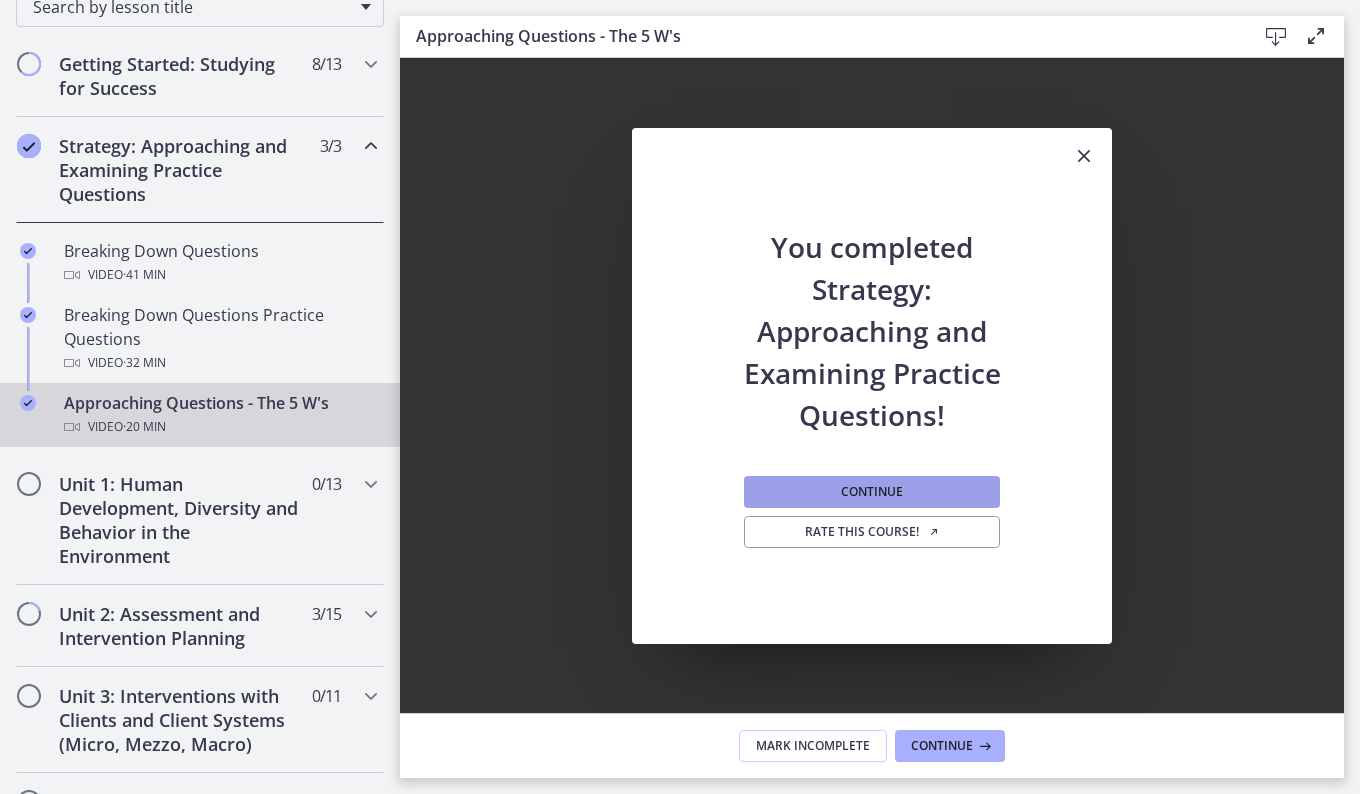 click on "Continue" at bounding box center [872, 492] 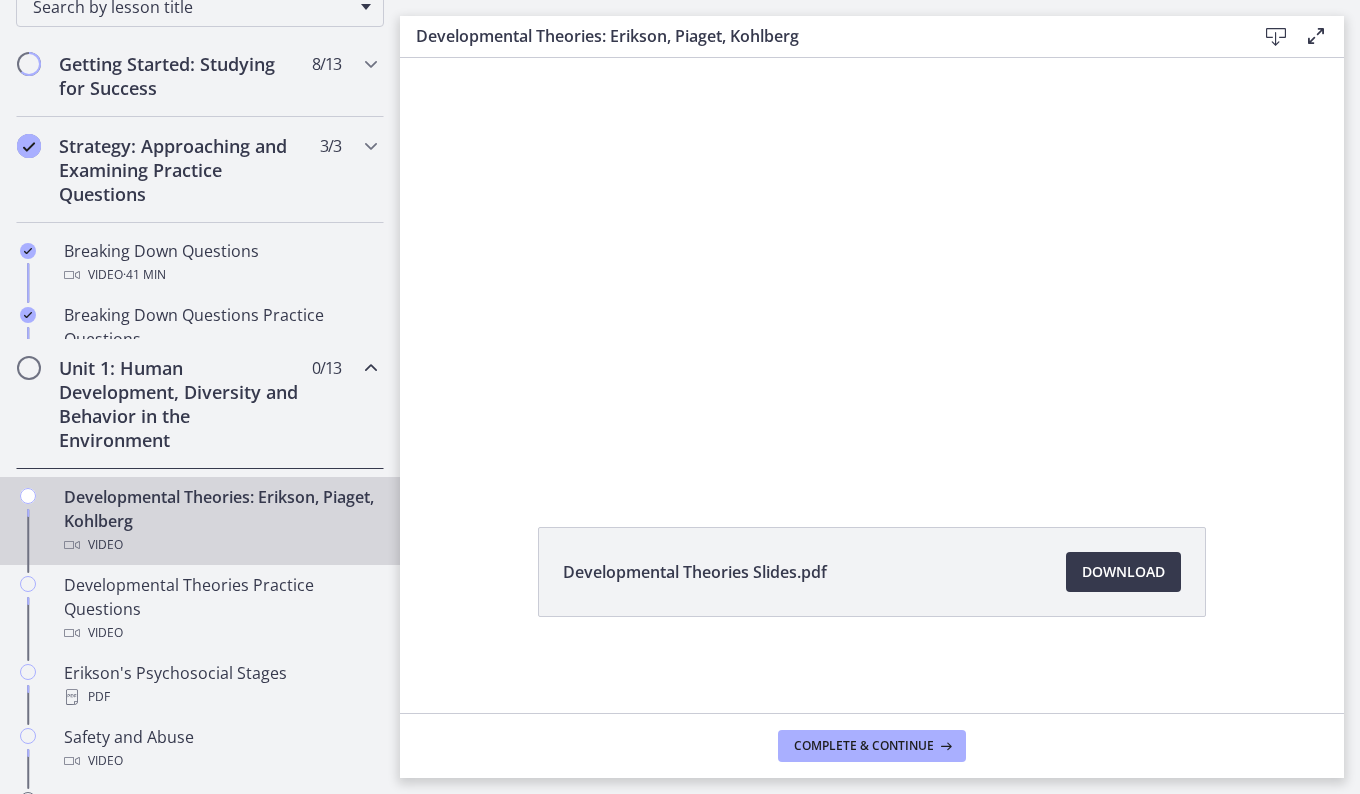 scroll, scrollTop: 0, scrollLeft: 0, axis: both 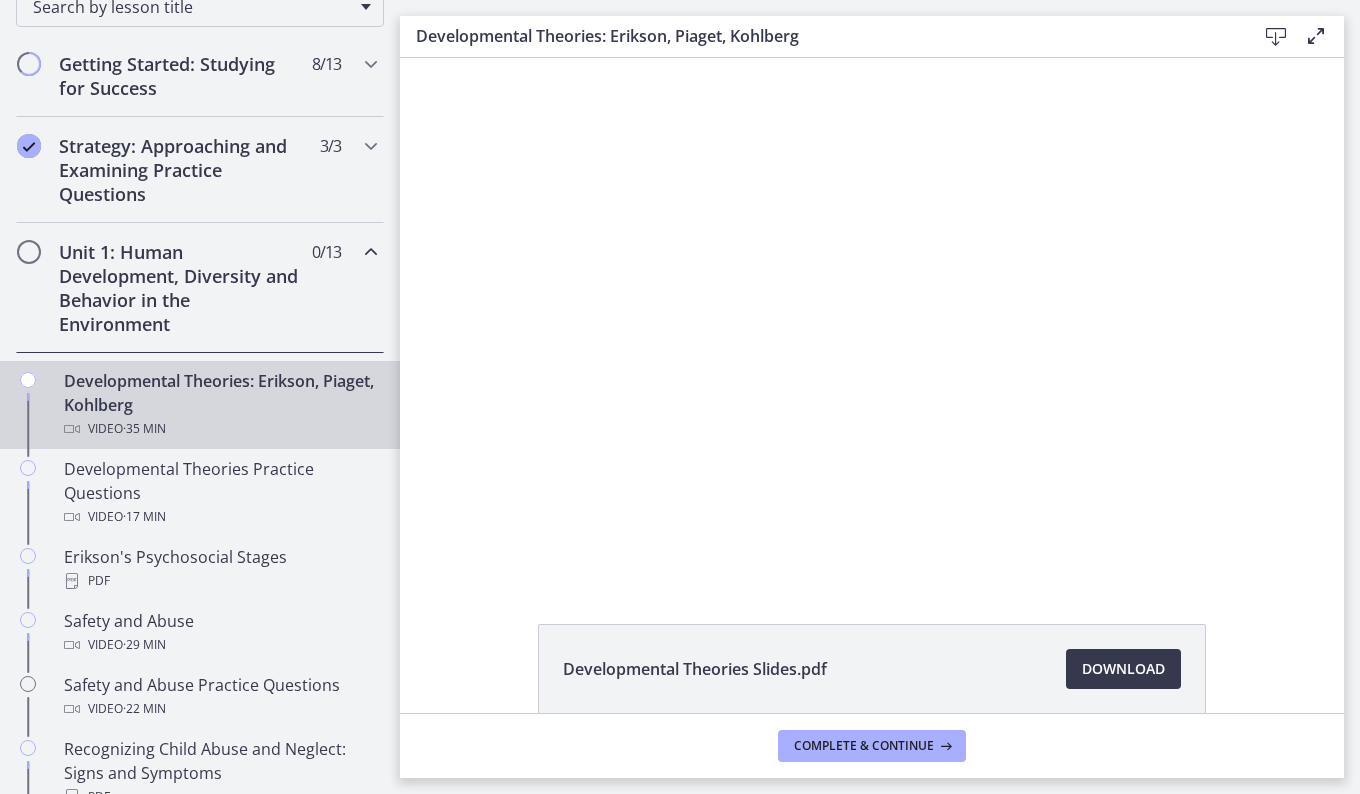 click at bounding box center (872, 318) 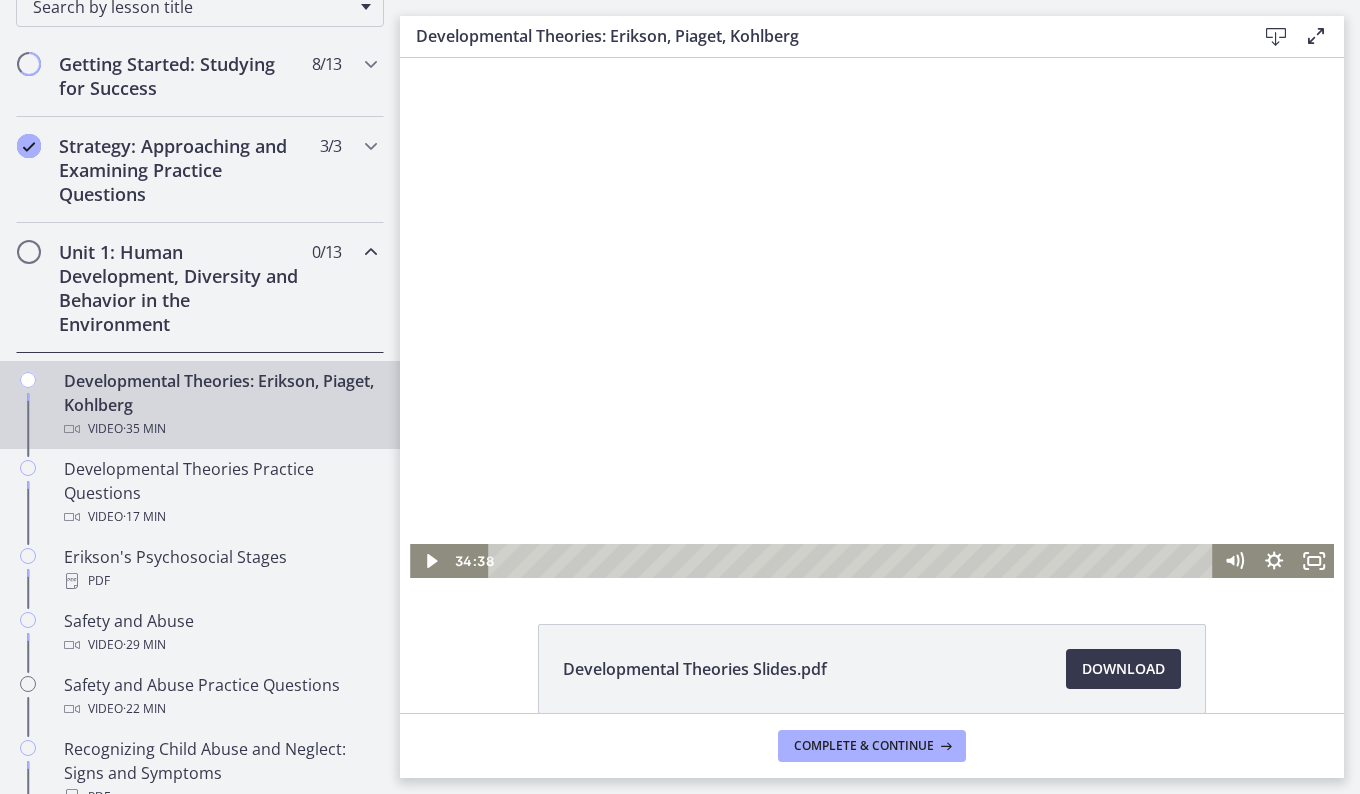 click at bounding box center [853, 561] 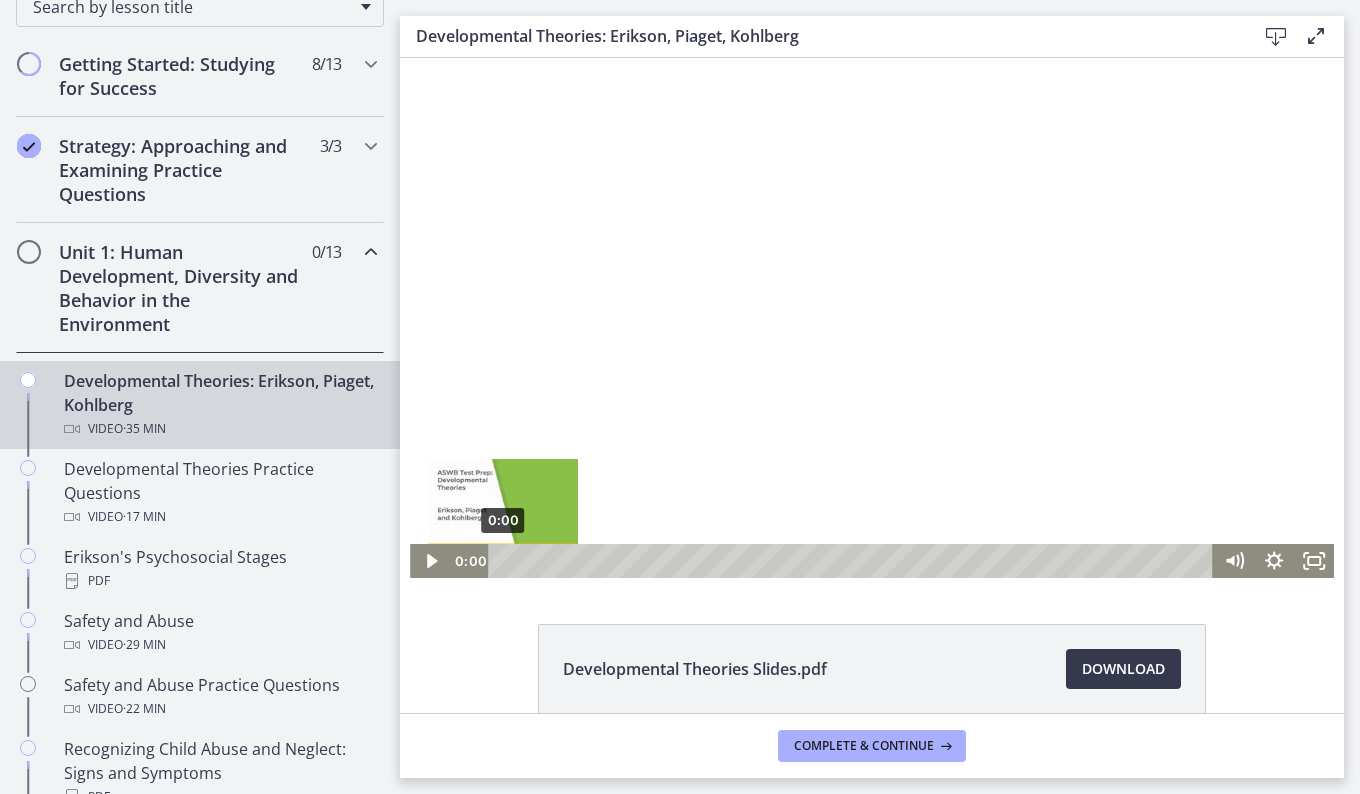 click 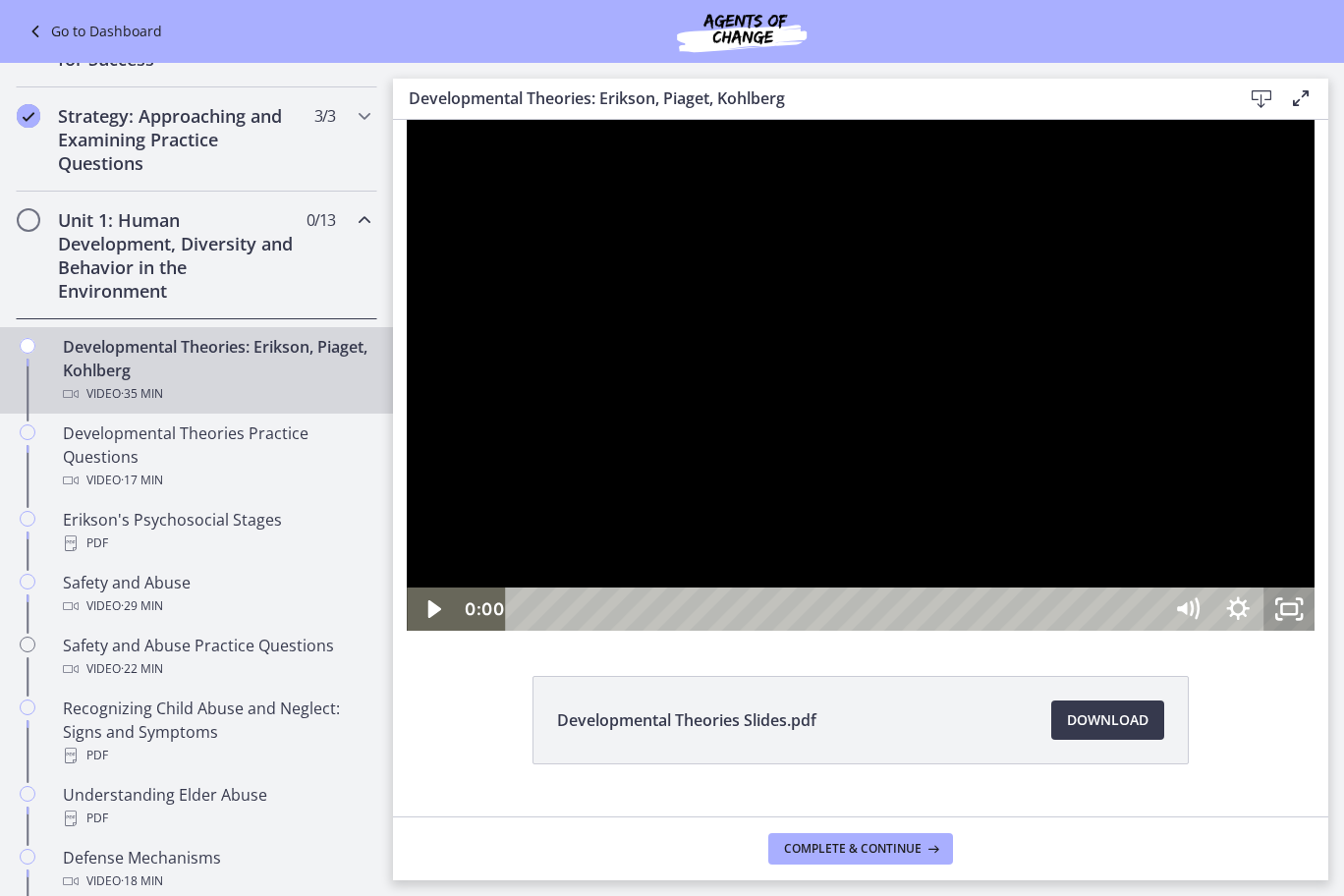 scroll, scrollTop: 314, scrollLeft: 0, axis: vertical 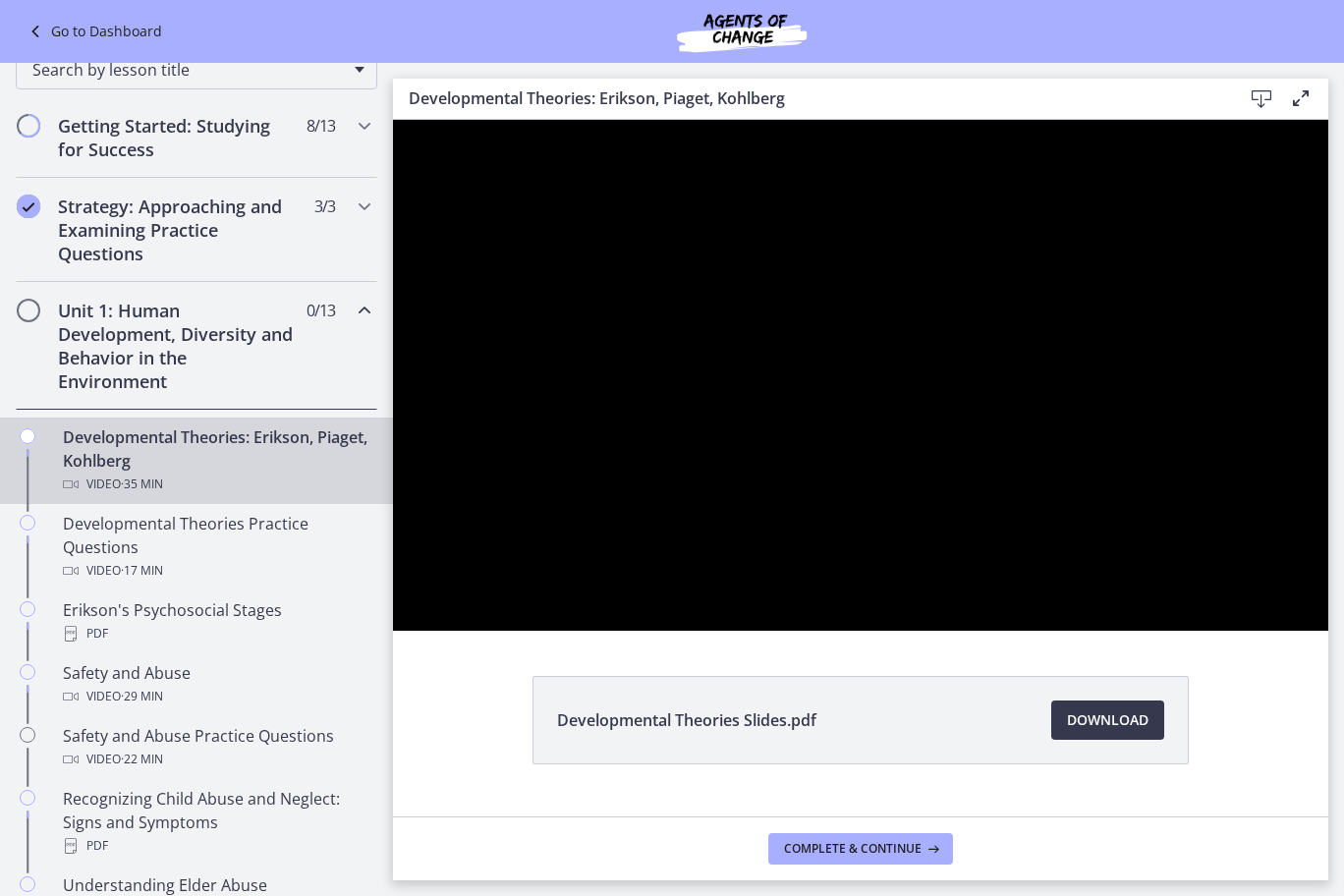 click at bounding box center [861, 375] 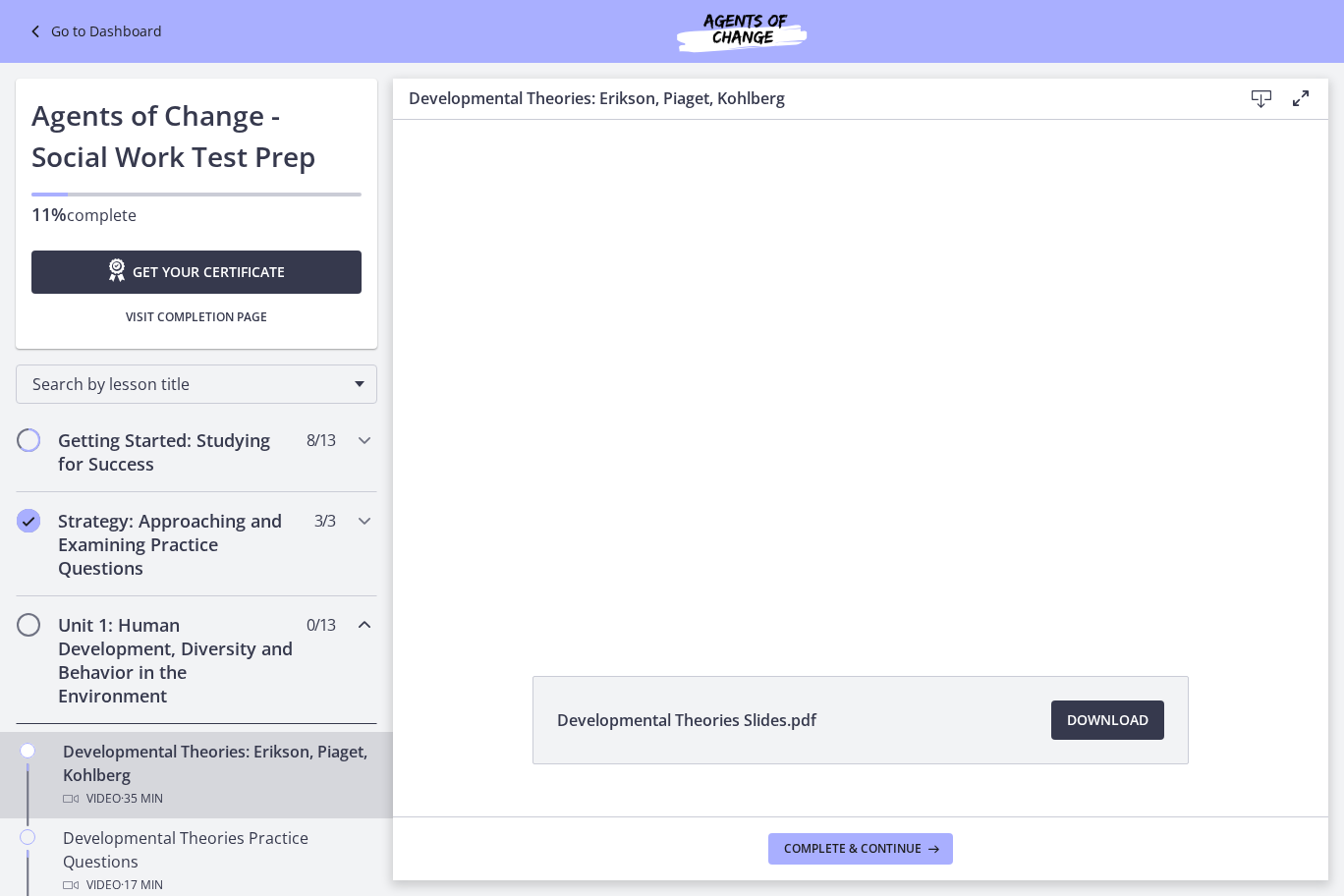 scroll, scrollTop: 0, scrollLeft: 0, axis: both 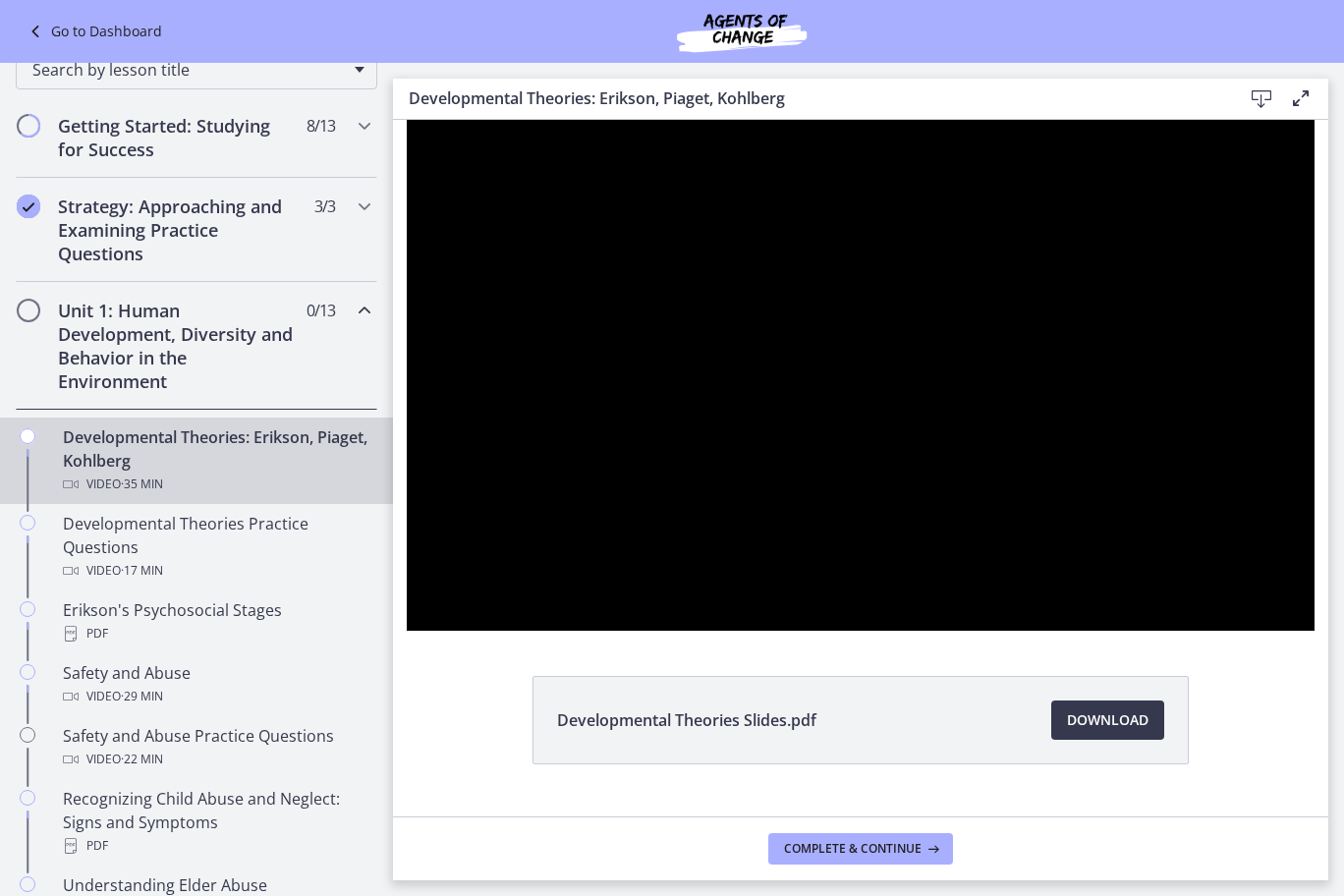click at bounding box center [861, 375] 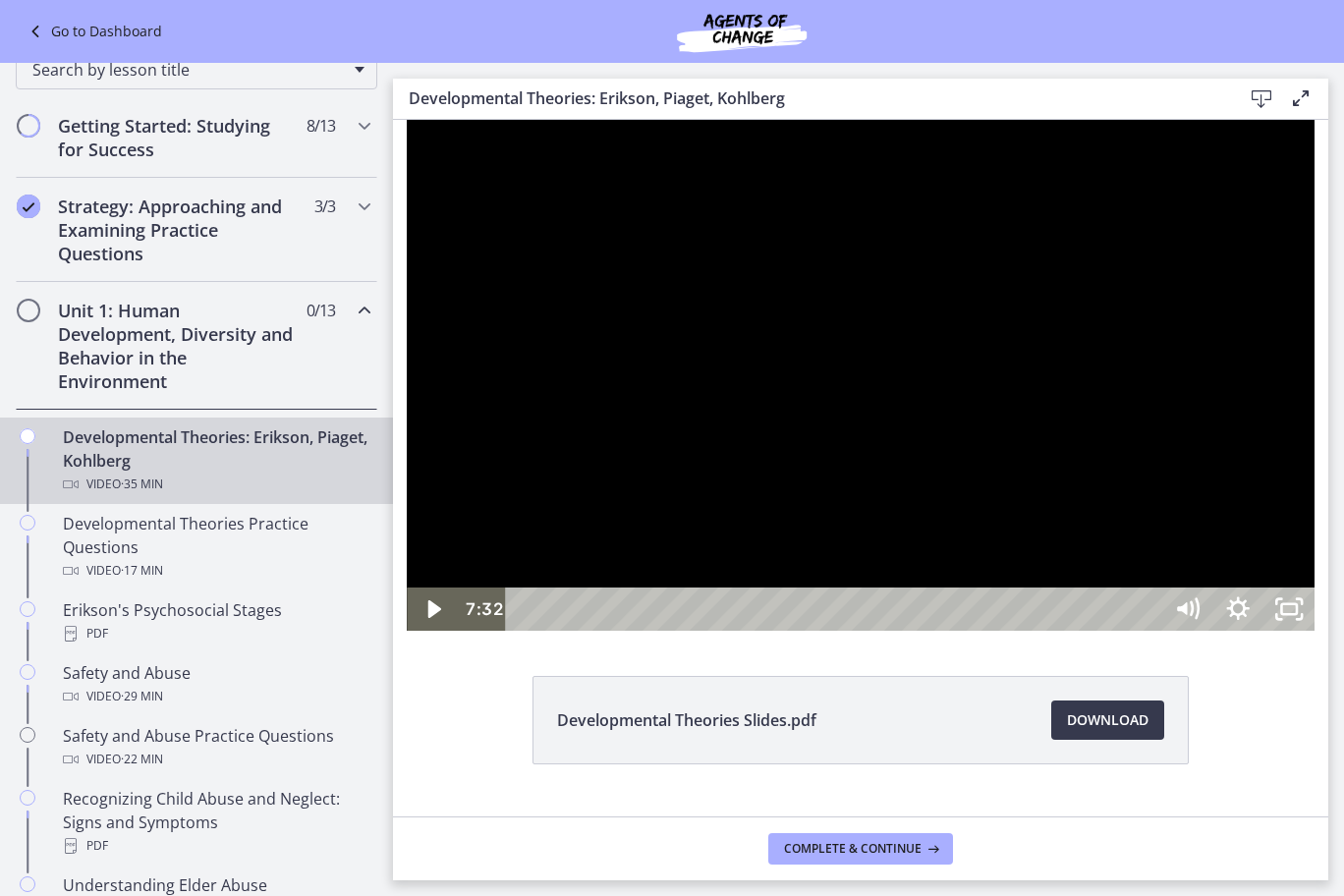 click at bounding box center [861, 375] 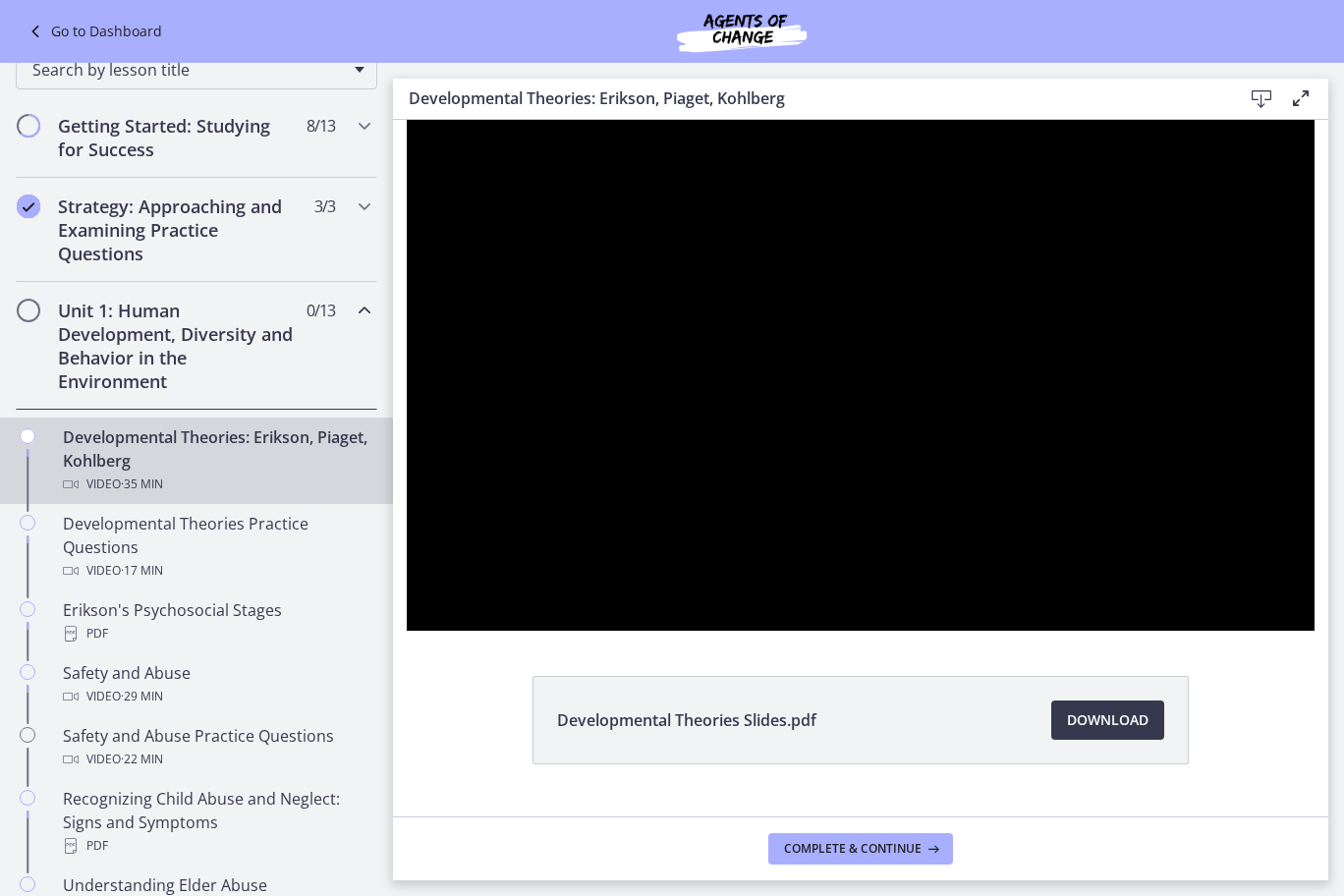 click at bounding box center (861, 375) 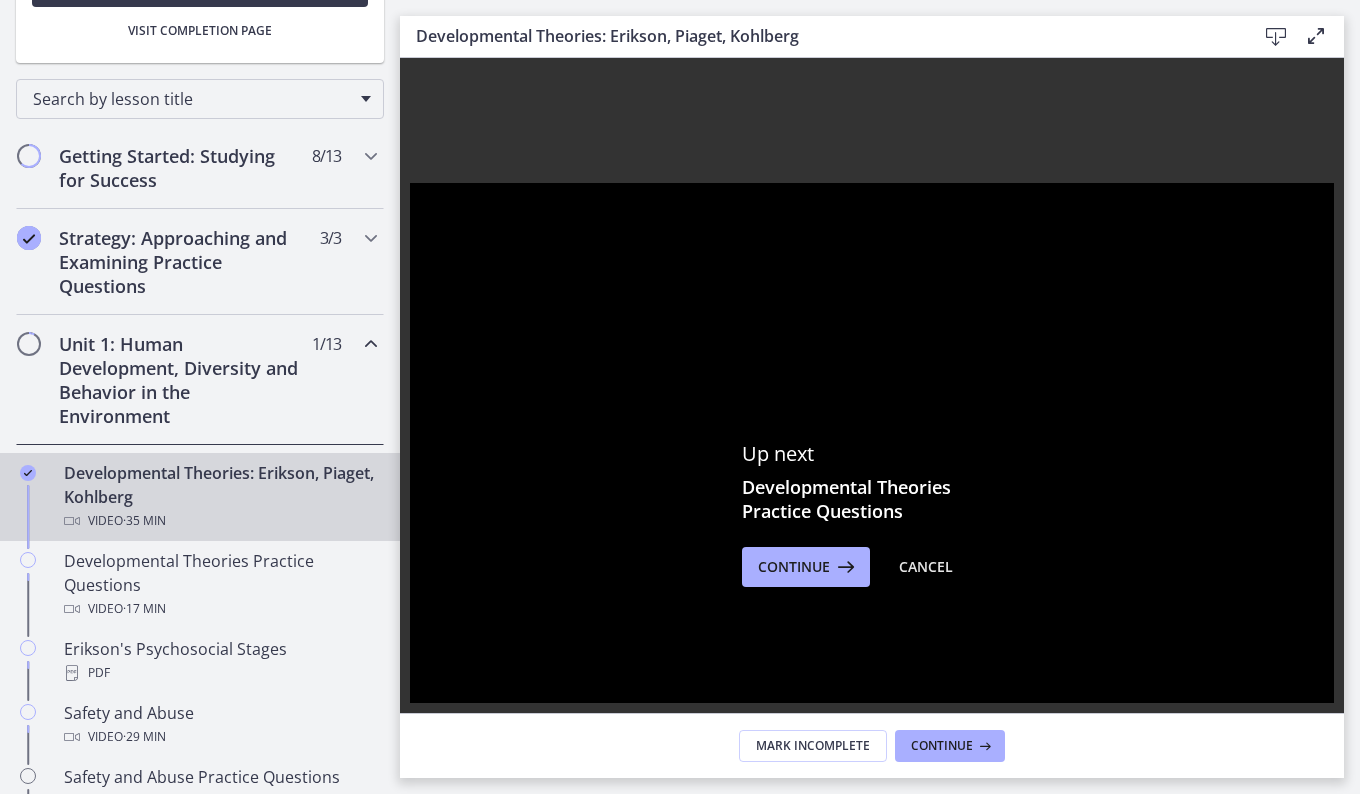 scroll, scrollTop: 412, scrollLeft: 0, axis: vertical 